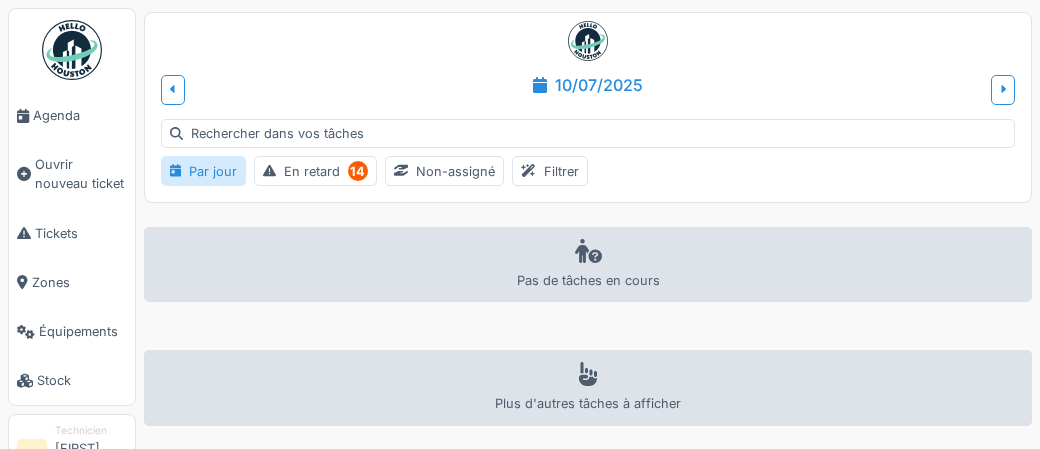 scroll, scrollTop: 0, scrollLeft: 0, axis: both 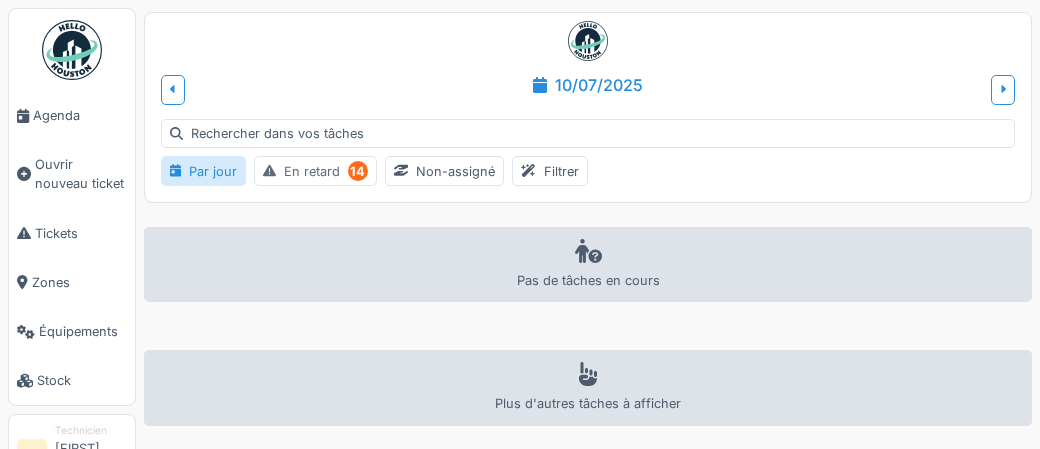 click on "En retard   14" at bounding box center (315, 171) 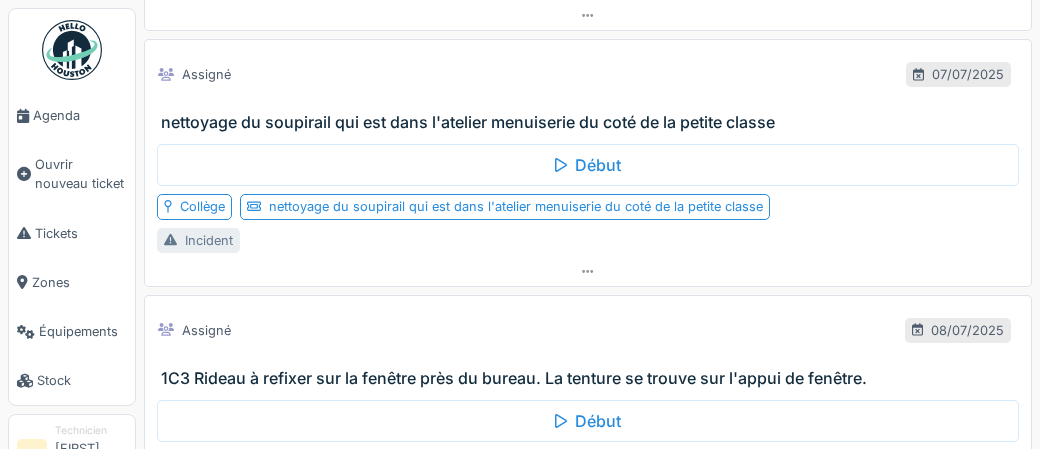 scroll, scrollTop: 3527, scrollLeft: 0, axis: vertical 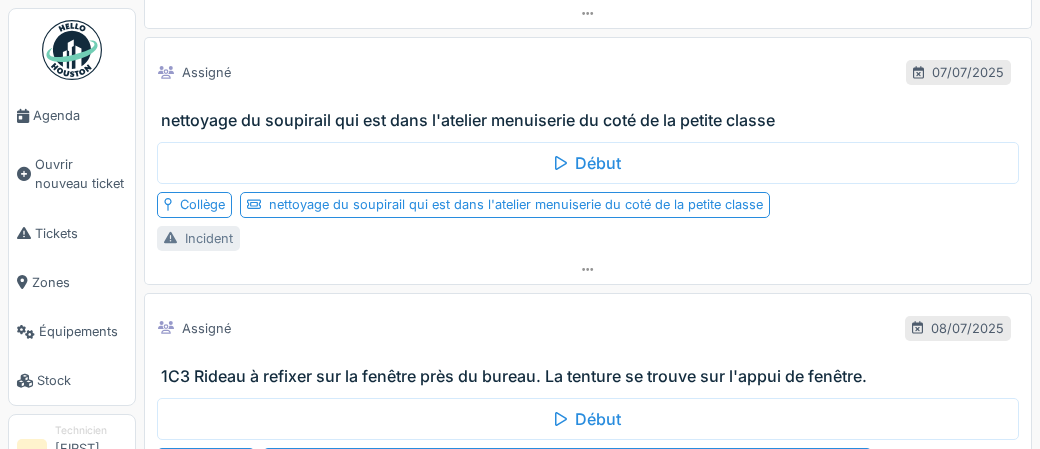 click on "nettoyage du soupirail qui est dans l'atelier menuiserie du coté de la petite classe" at bounding box center [592, 120] 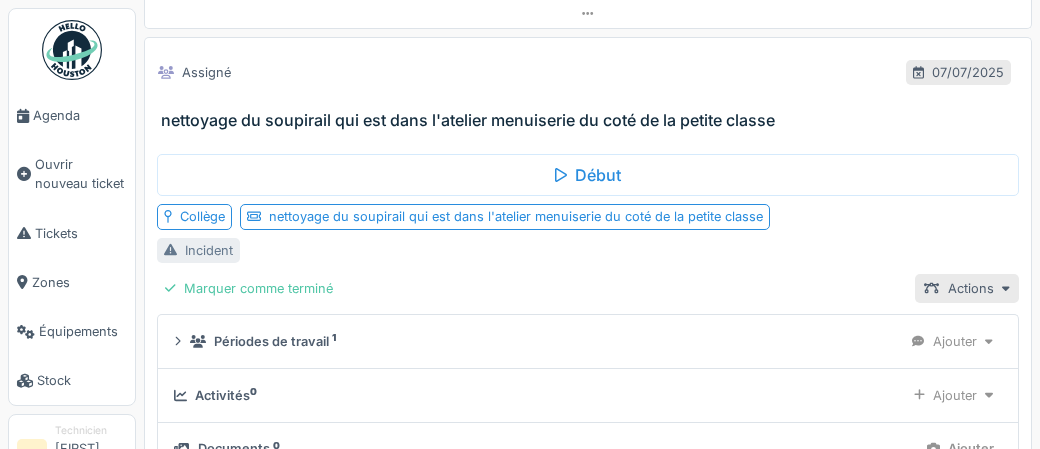 scroll, scrollTop: 3451, scrollLeft: 0, axis: vertical 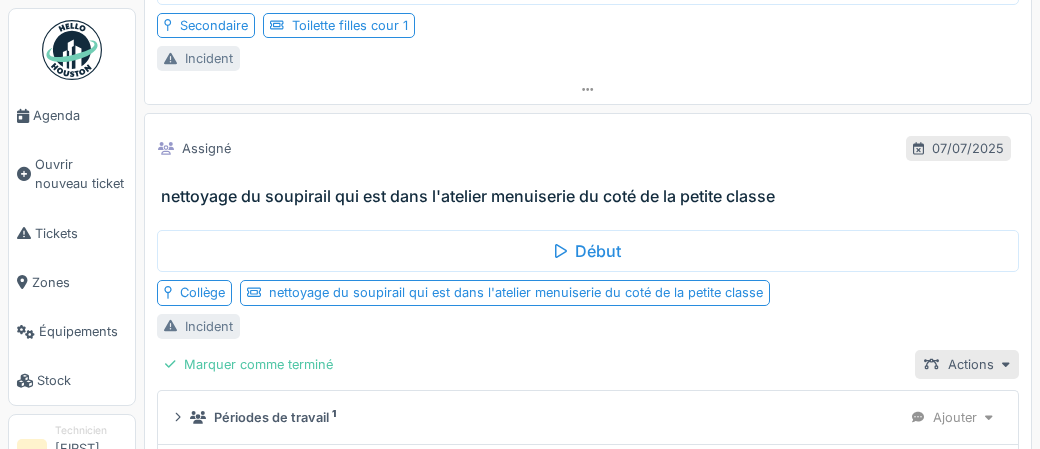 click on "nettoyage du soupirail qui est dans l'atelier menuiserie du coté de la petite classe" at bounding box center [592, 196] 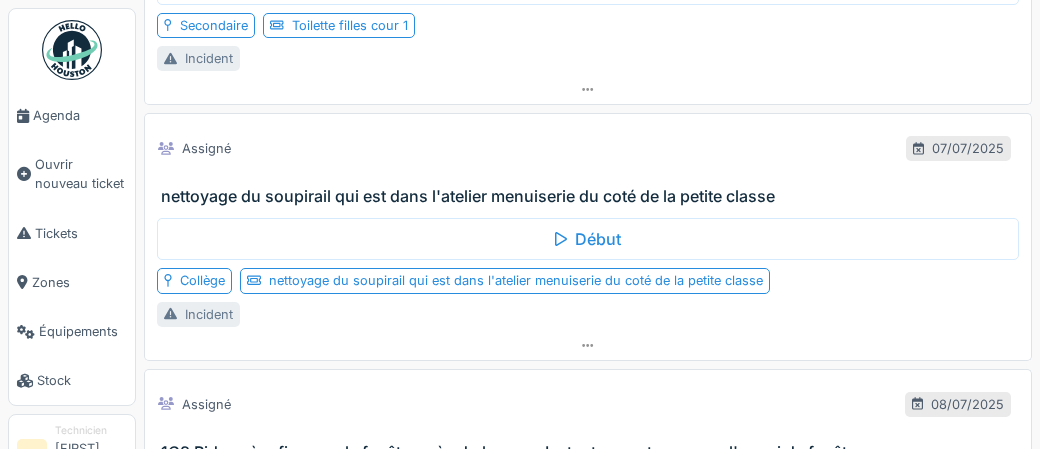 click on "nettoyage du soupirail qui est dans l'atelier menuiserie du coté de la petite classe" at bounding box center [592, 196] 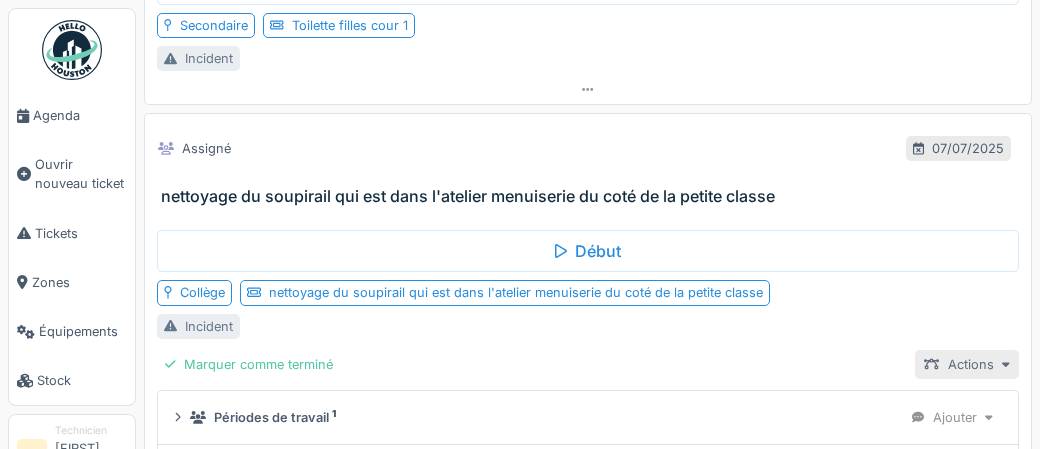 click on "Actions" at bounding box center [967, 364] 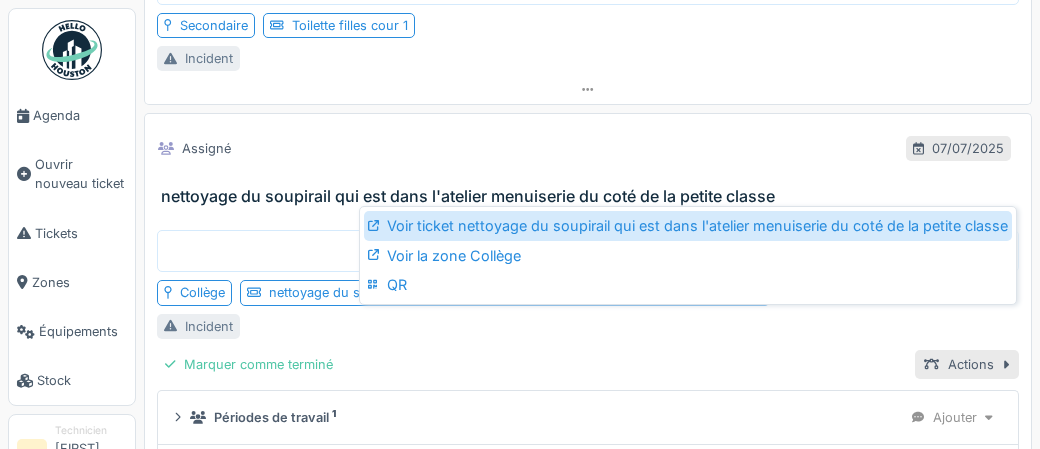 click on "Voir ticket nettoyage du soupirail qui est dans l'atelier menuiserie du coté de la petite classe" at bounding box center (688, 226) 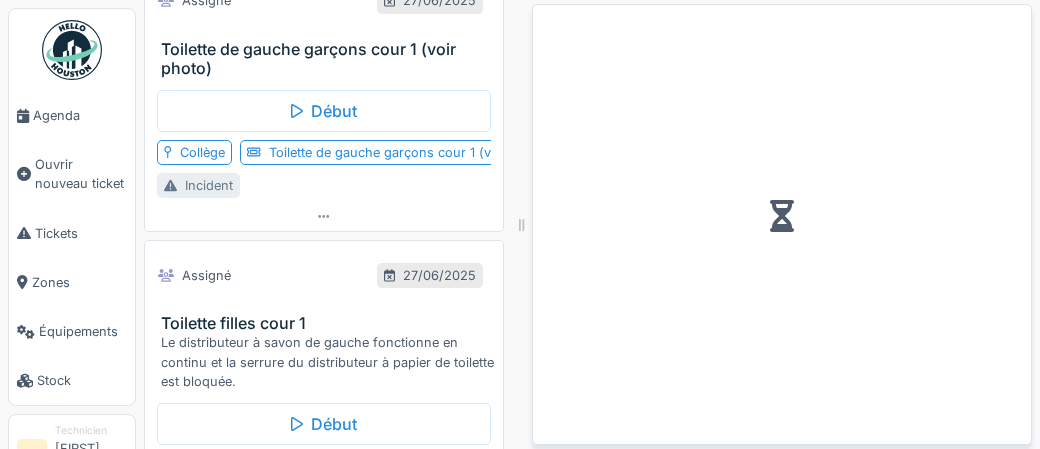 scroll, scrollTop: 3891, scrollLeft: 0, axis: vertical 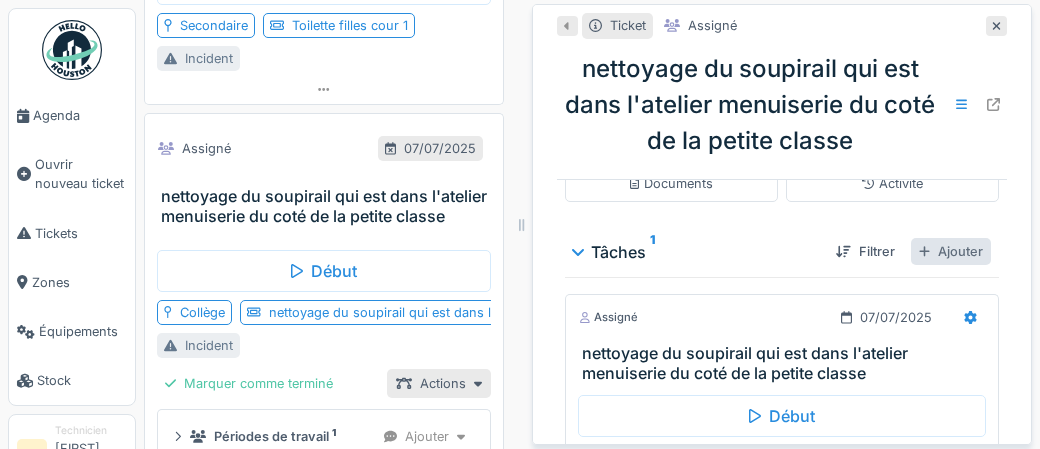 click on "Ajouter" at bounding box center [951, 251] 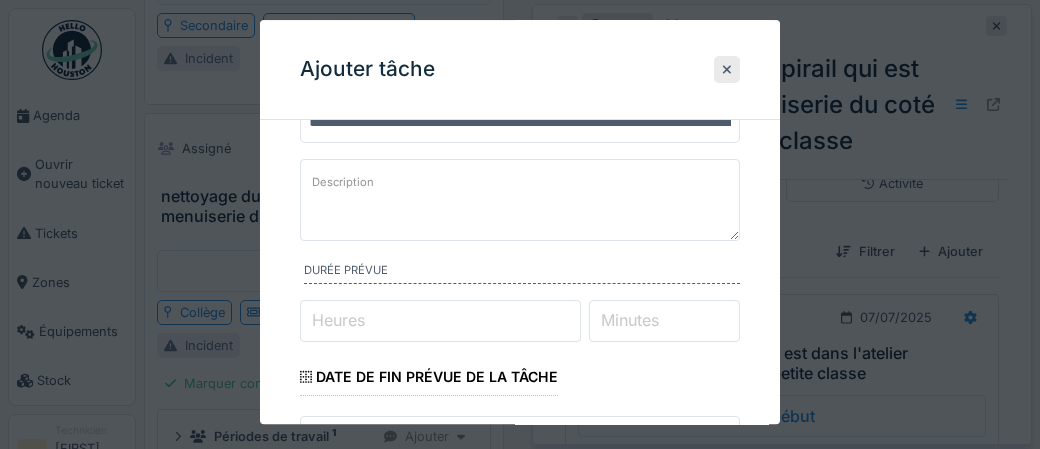 scroll, scrollTop: 134, scrollLeft: 0, axis: vertical 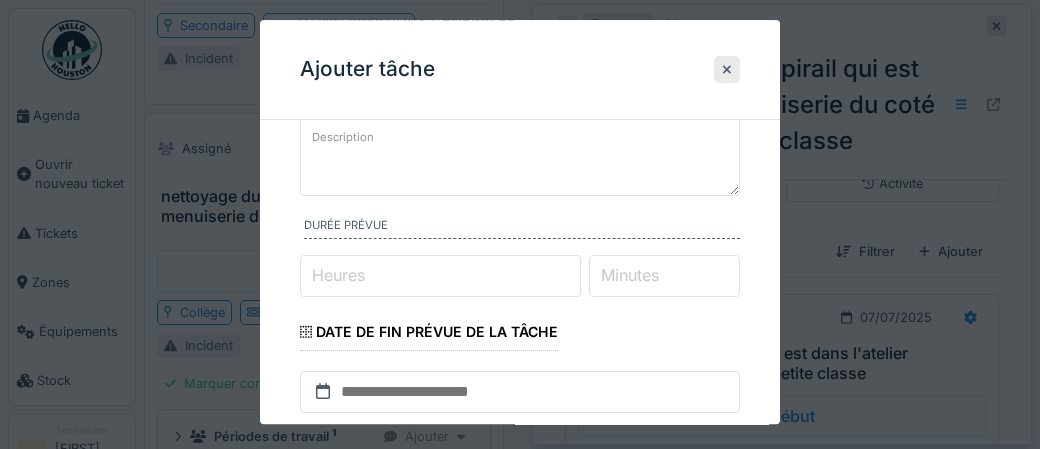 click on "Heures" at bounding box center [440, 276] 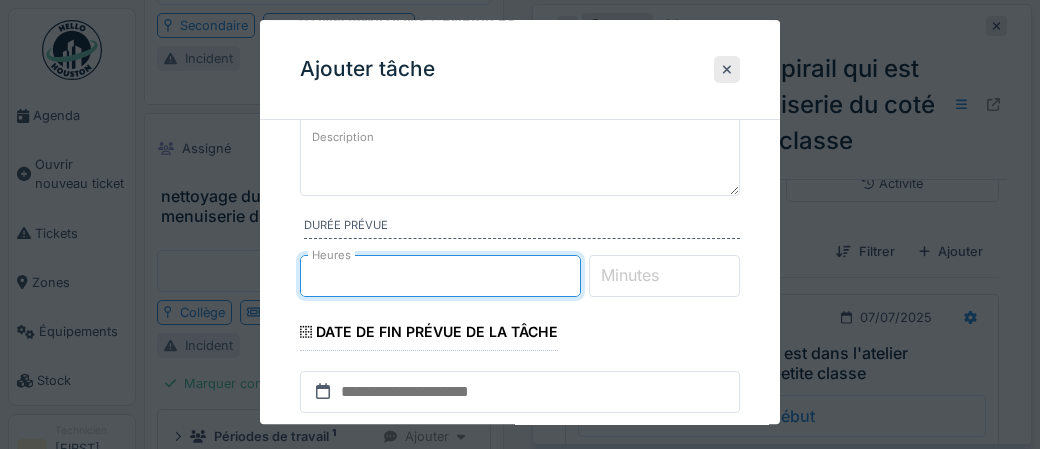 type on "*" 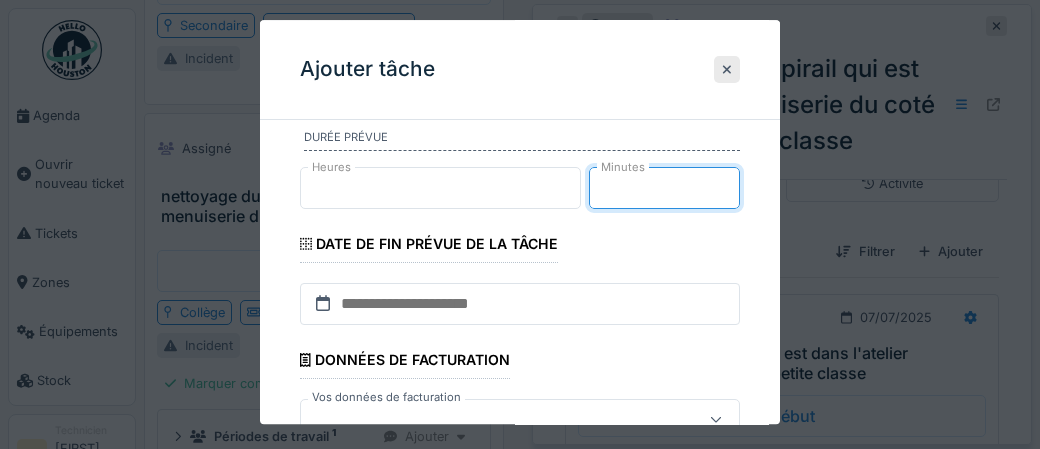 scroll, scrollTop: 224, scrollLeft: 0, axis: vertical 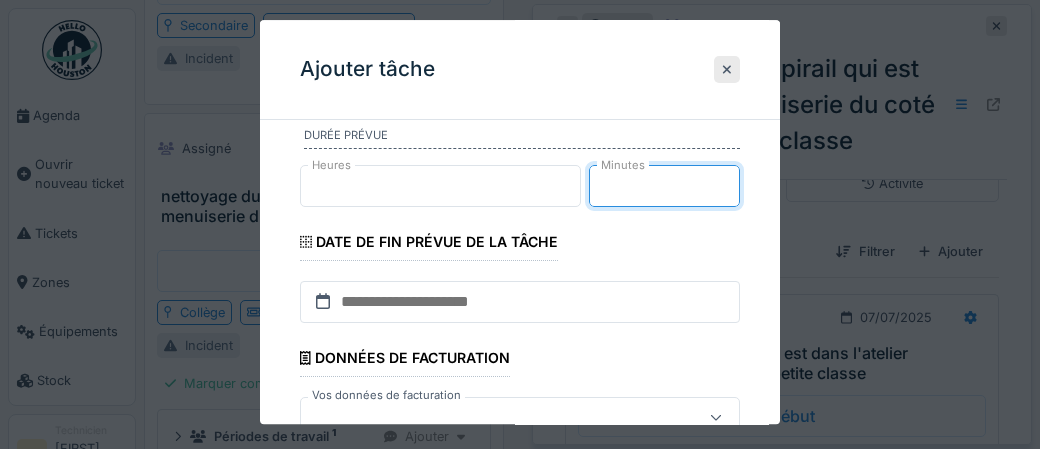 type on "**" 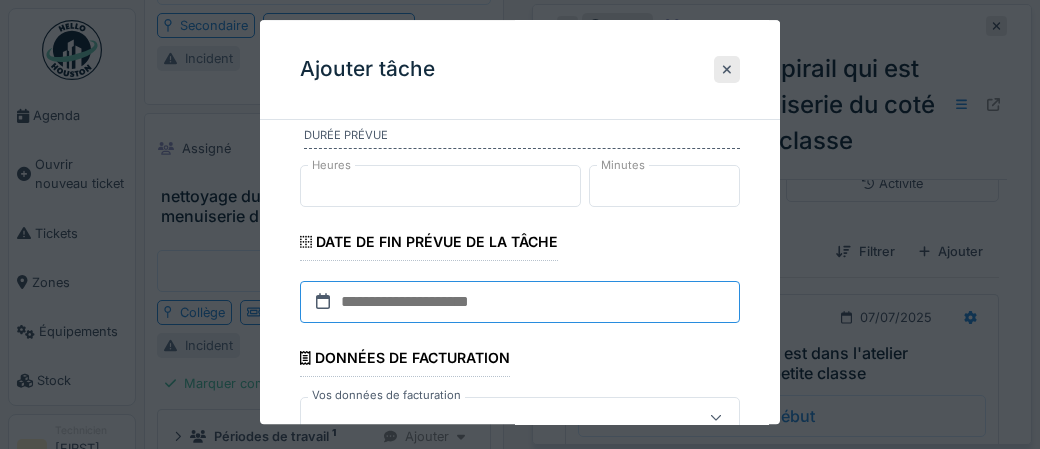 click at bounding box center (520, 302) 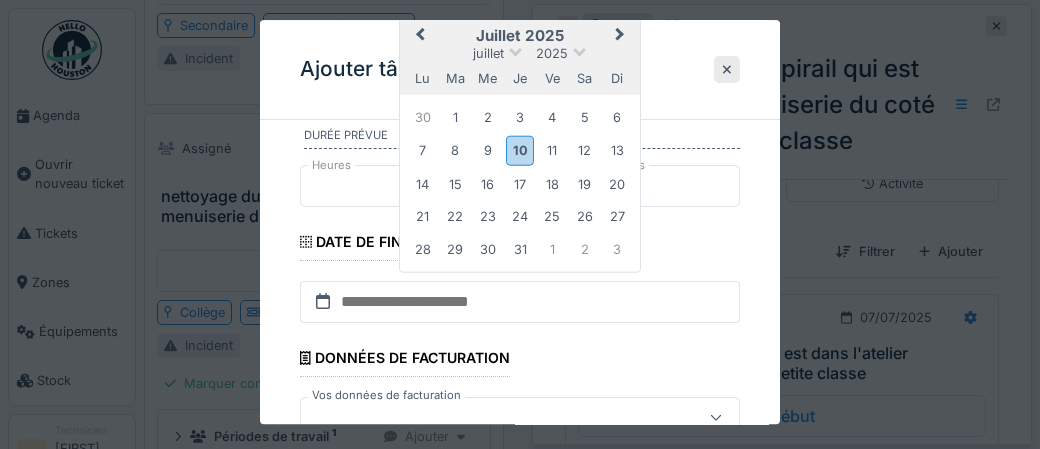 click on "9" at bounding box center (487, 150) 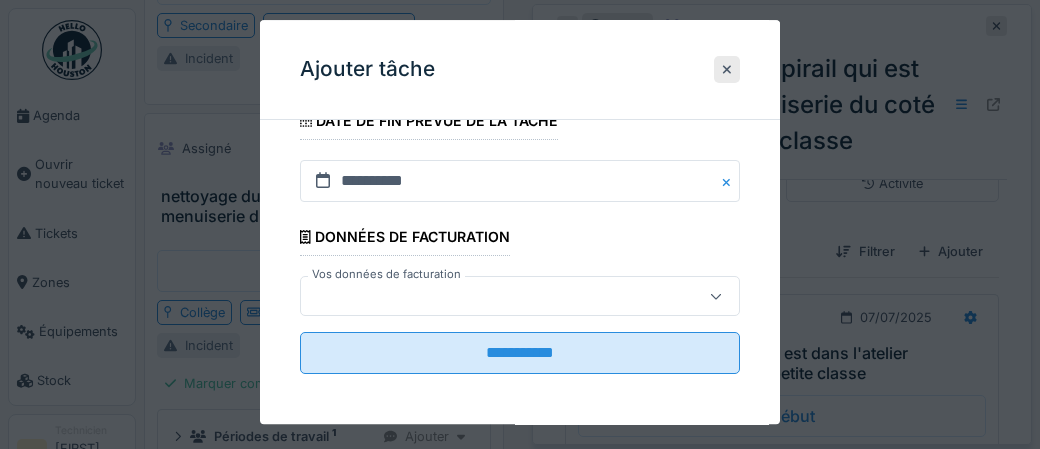 scroll, scrollTop: 348, scrollLeft: 0, axis: vertical 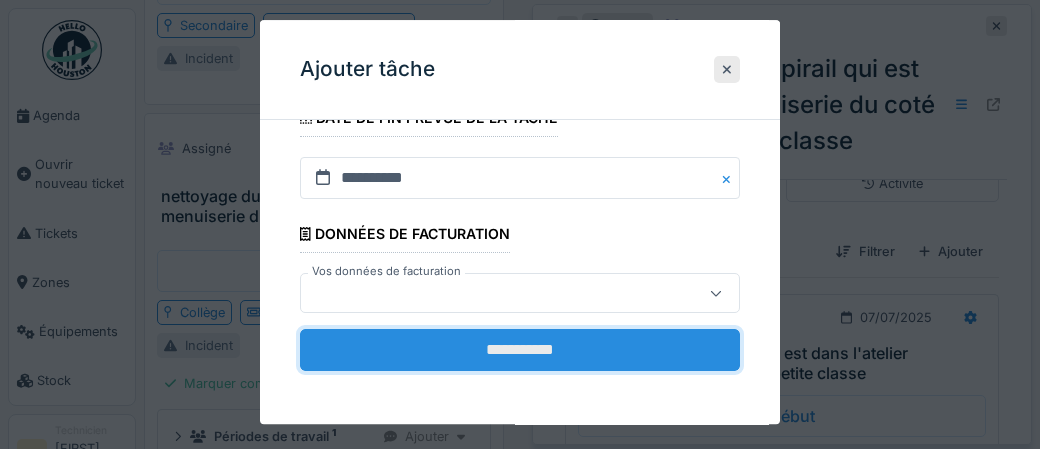 click on "**********" at bounding box center [520, 351] 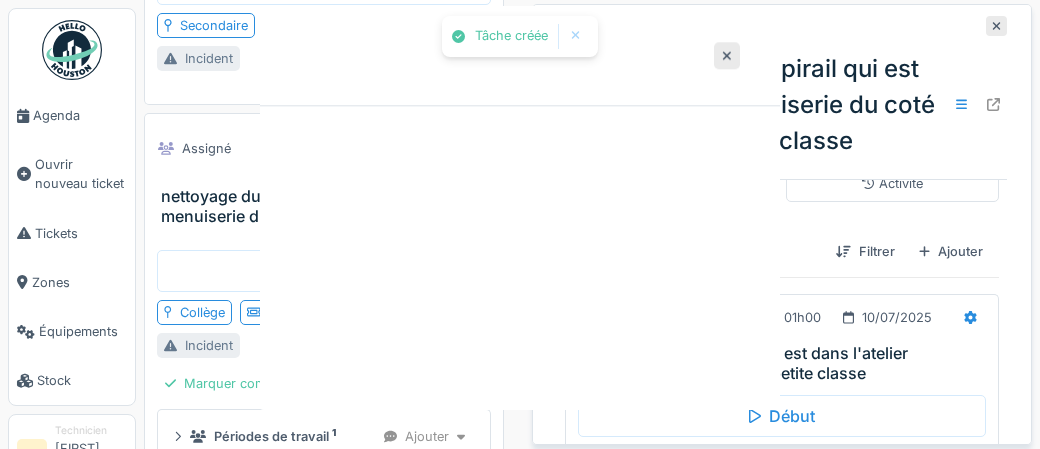 scroll, scrollTop: 0, scrollLeft: 0, axis: both 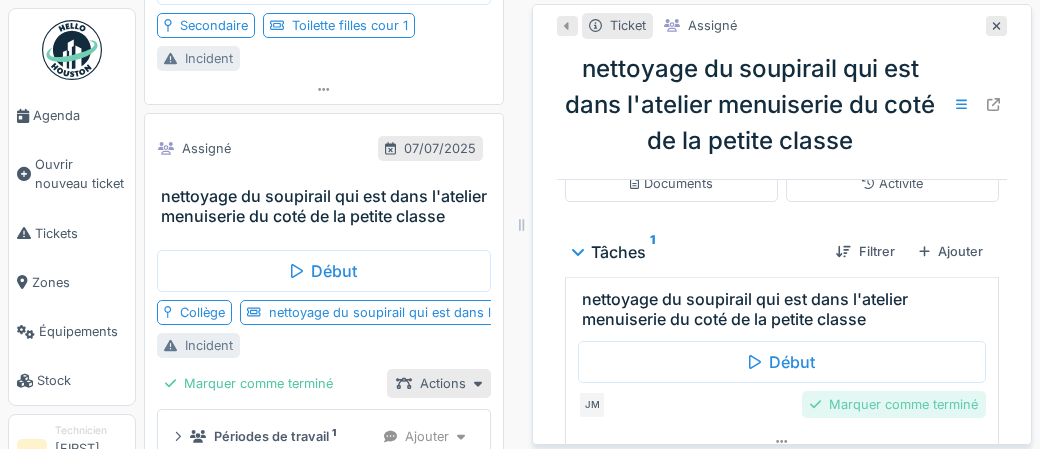 click on "Marquer comme terminé" at bounding box center (894, 404) 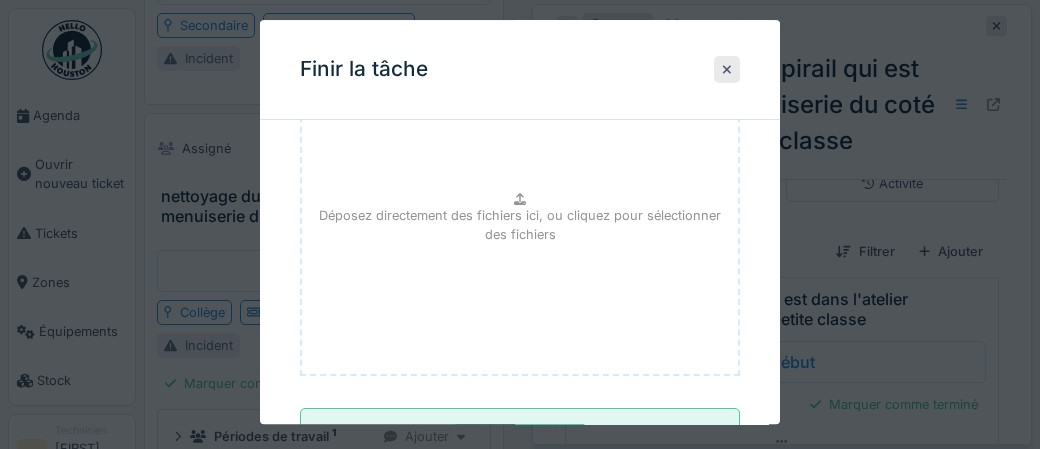 scroll, scrollTop: 326, scrollLeft: 0, axis: vertical 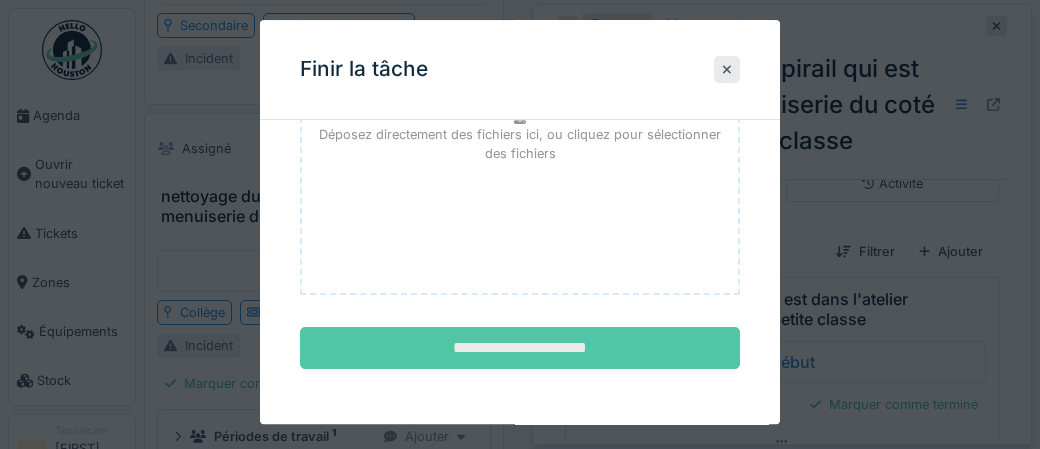 click on "**********" at bounding box center [520, 349] 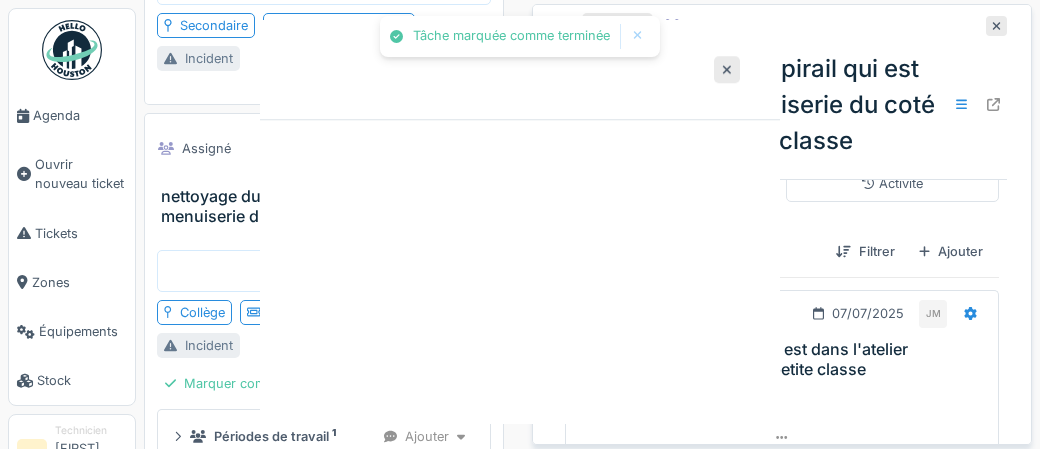 scroll, scrollTop: 0, scrollLeft: 0, axis: both 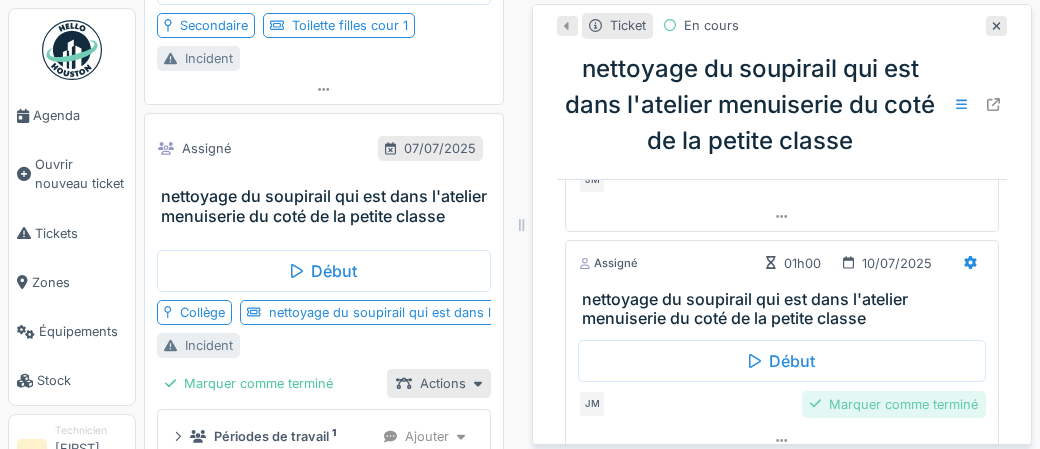 click on "Marquer comme terminé" at bounding box center [894, 404] 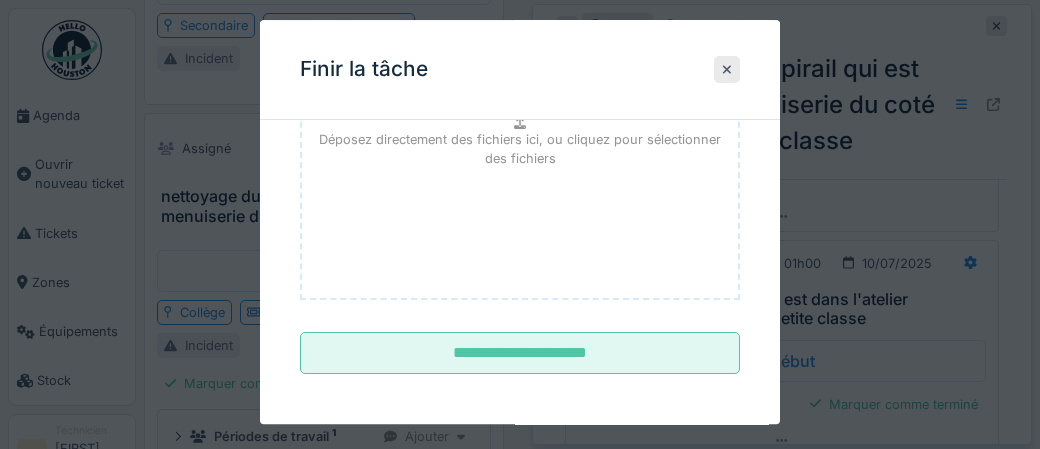 scroll, scrollTop: 326, scrollLeft: 0, axis: vertical 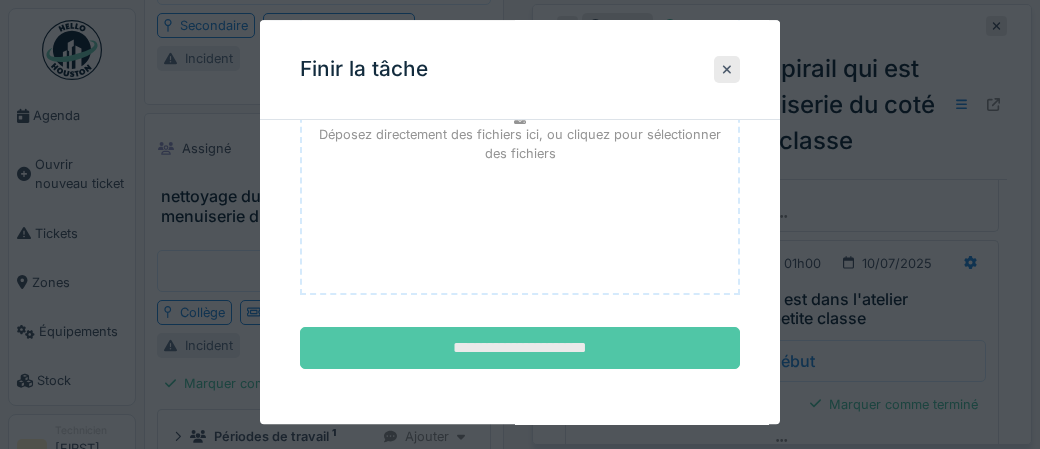 click on "**********" at bounding box center [520, 349] 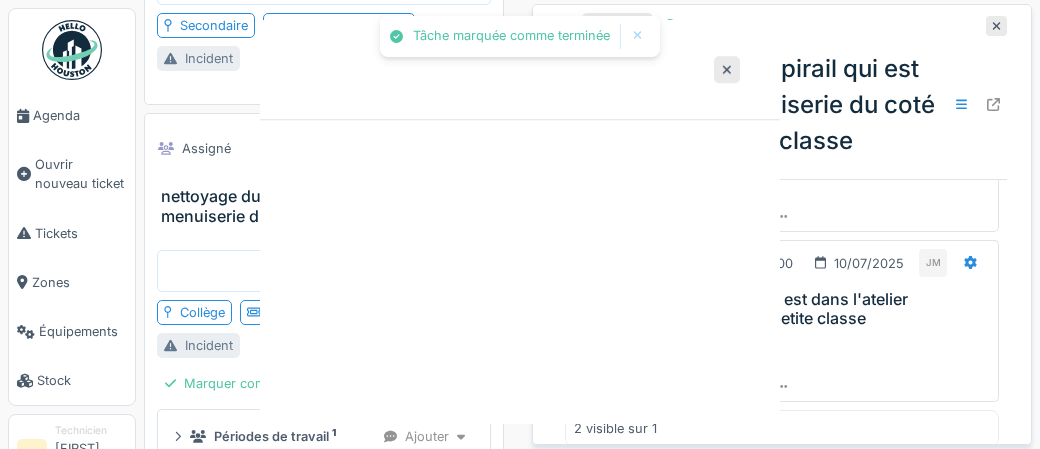 scroll, scrollTop: 0, scrollLeft: 0, axis: both 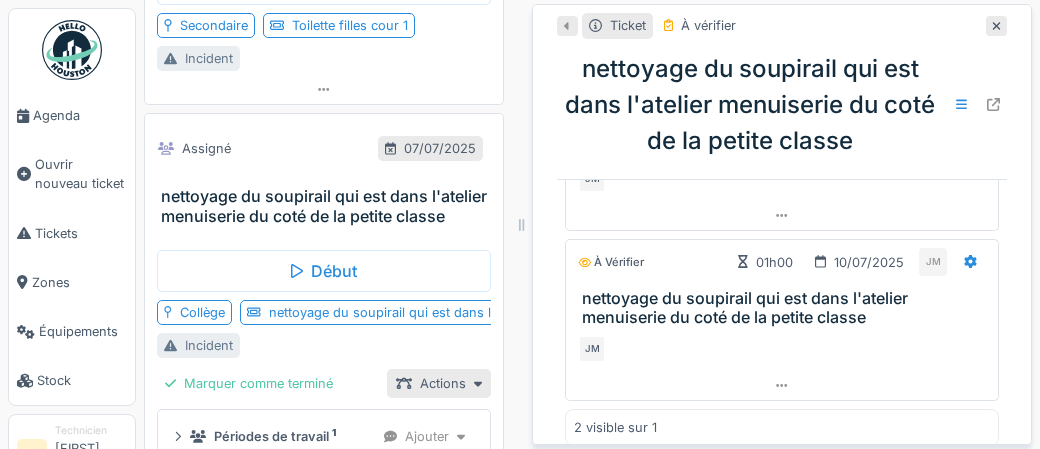 click at bounding box center (72, 50) 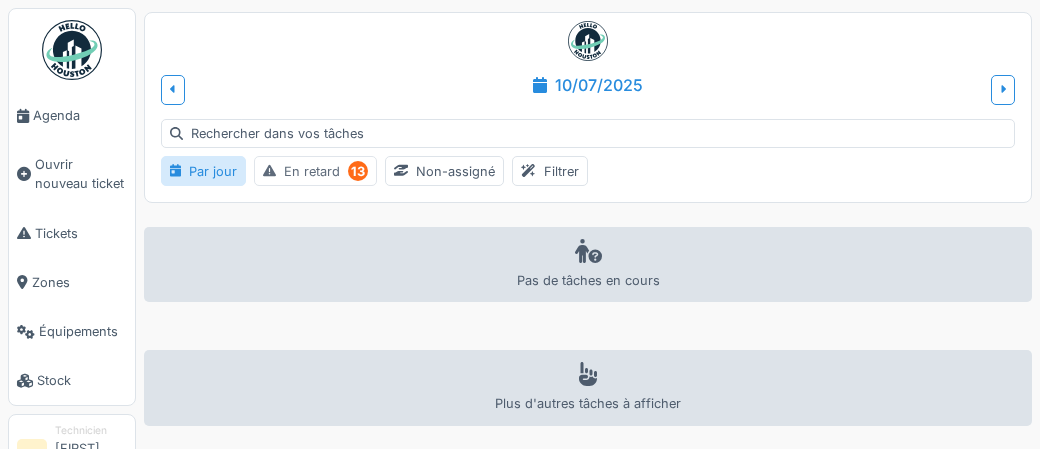scroll, scrollTop: 0, scrollLeft: 0, axis: both 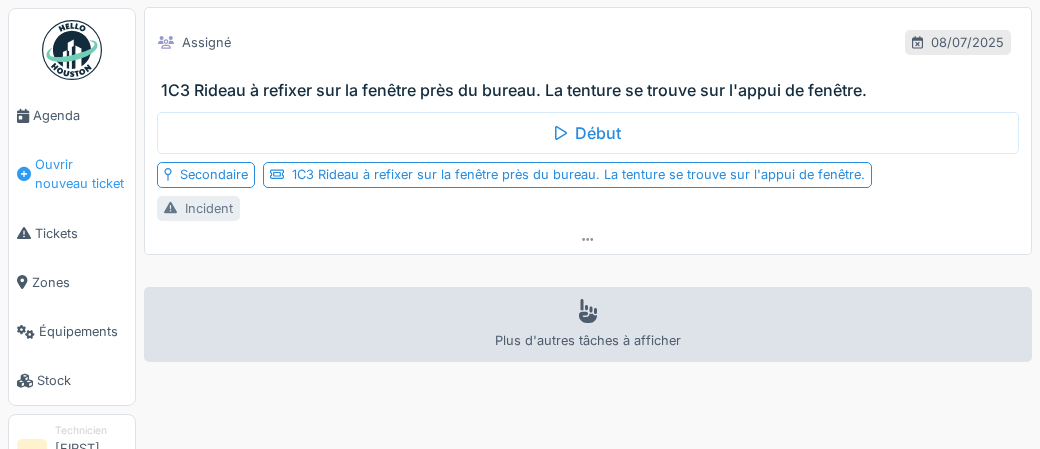 click on "Ouvrir nouveau ticket" at bounding box center (81, 174) 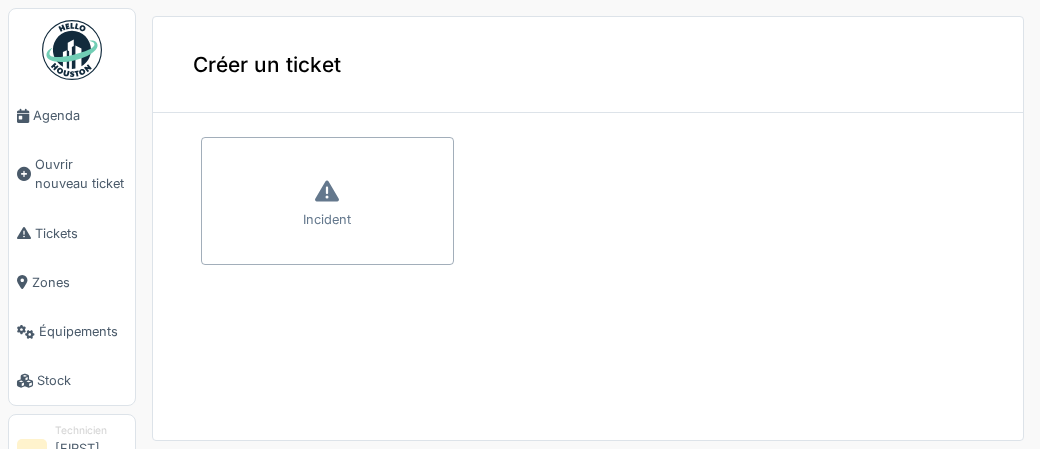scroll, scrollTop: 0, scrollLeft: 0, axis: both 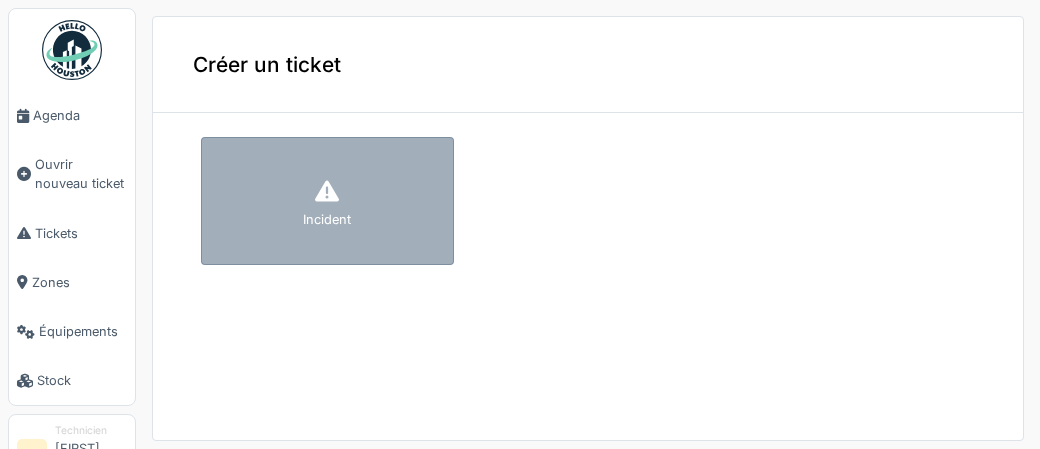 click on "Incident" at bounding box center [327, 219] 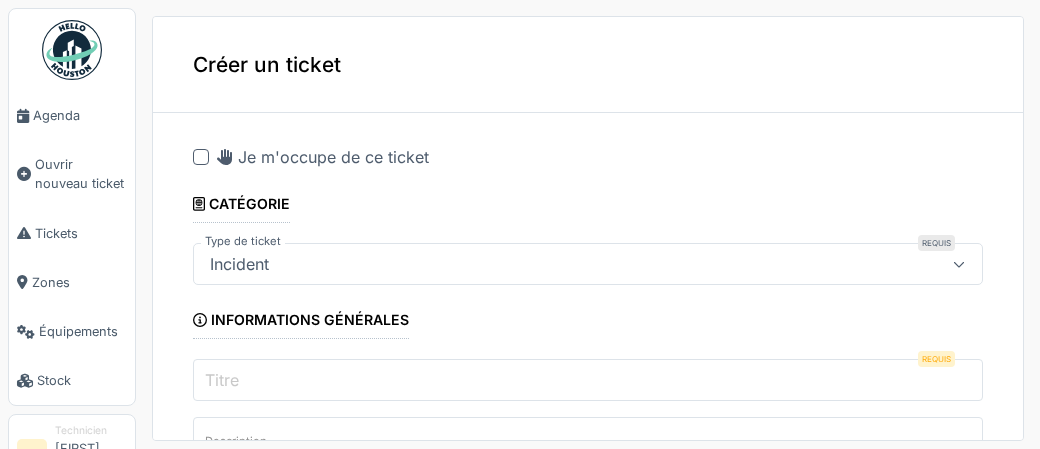 click on "Je m'occupe de ce ticket" at bounding box center [588, 157] 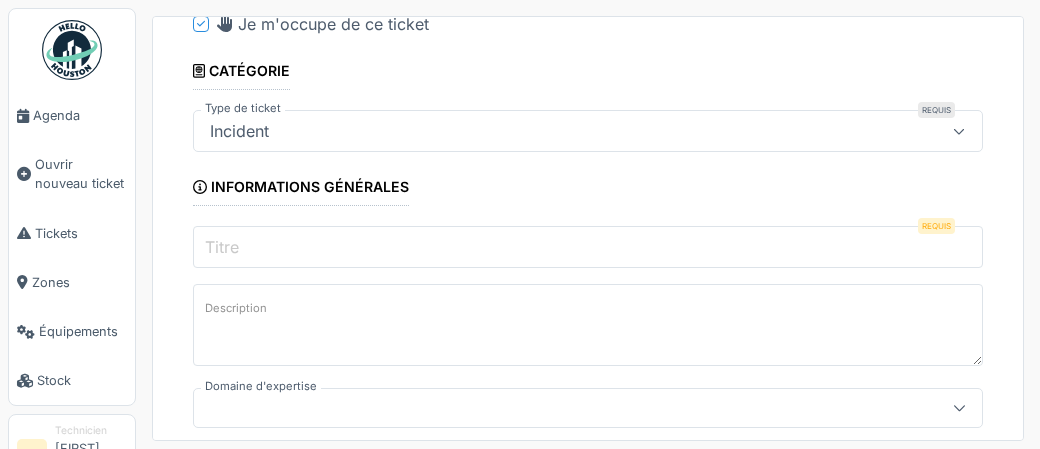 scroll, scrollTop: 134, scrollLeft: 0, axis: vertical 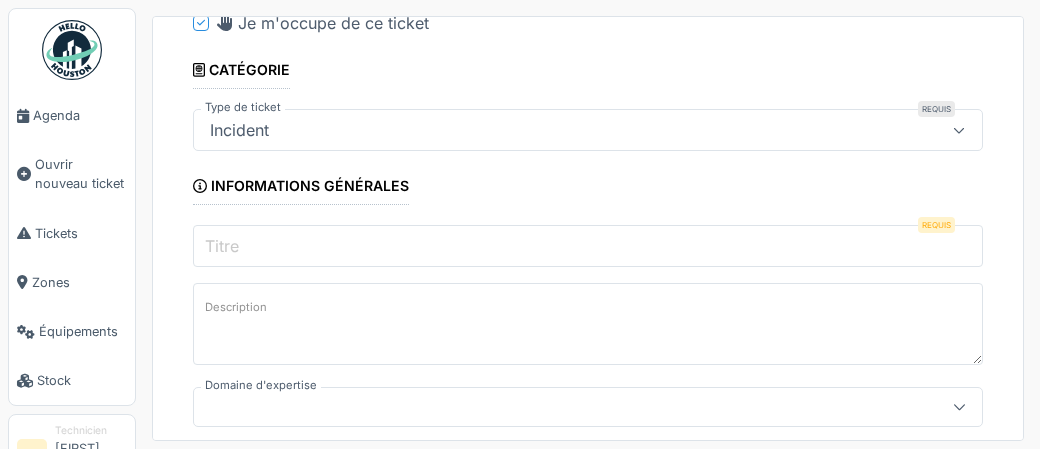 click on "Titre" at bounding box center (588, 246) 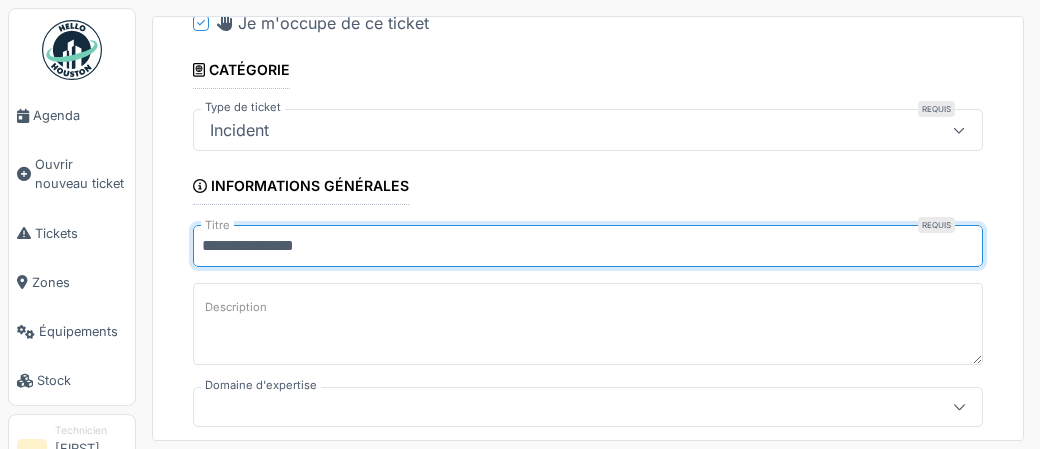 click on "**********" at bounding box center [588, 246] 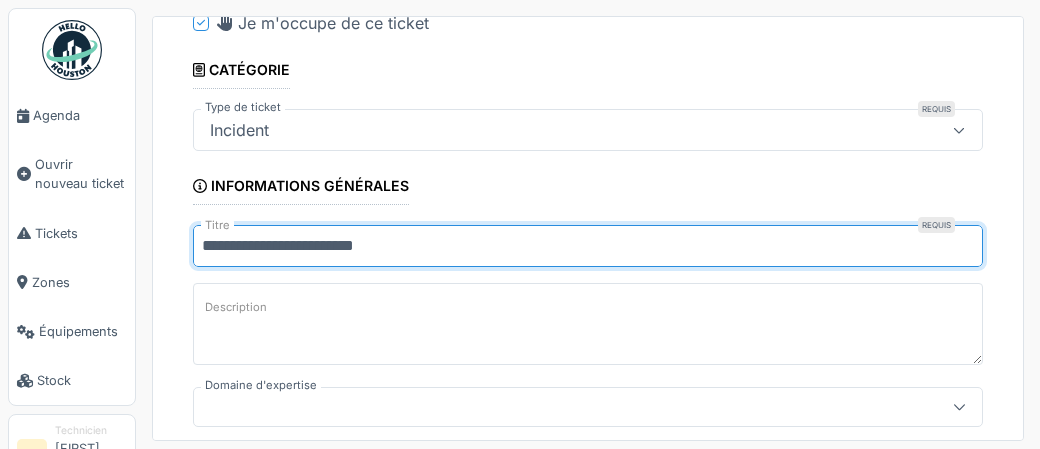click on "**********" at bounding box center [588, 246] 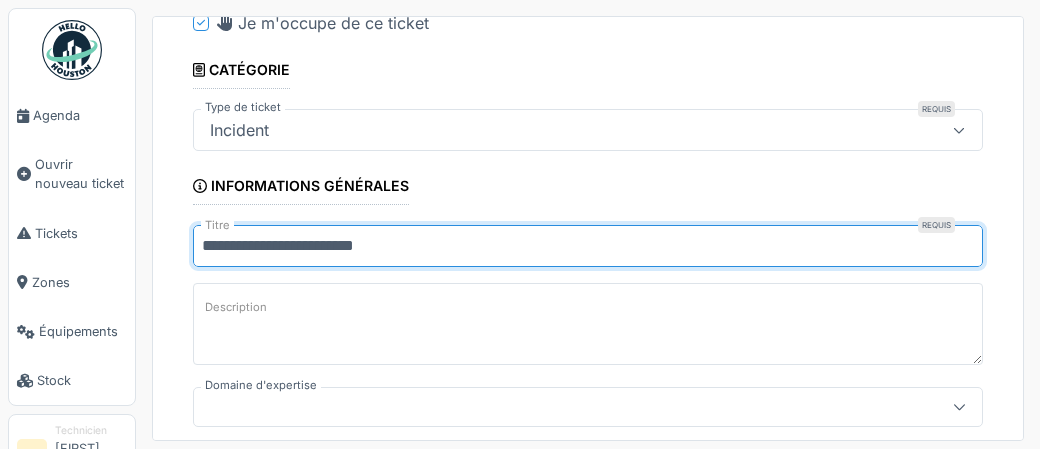 click on "**********" at bounding box center (588, 246) 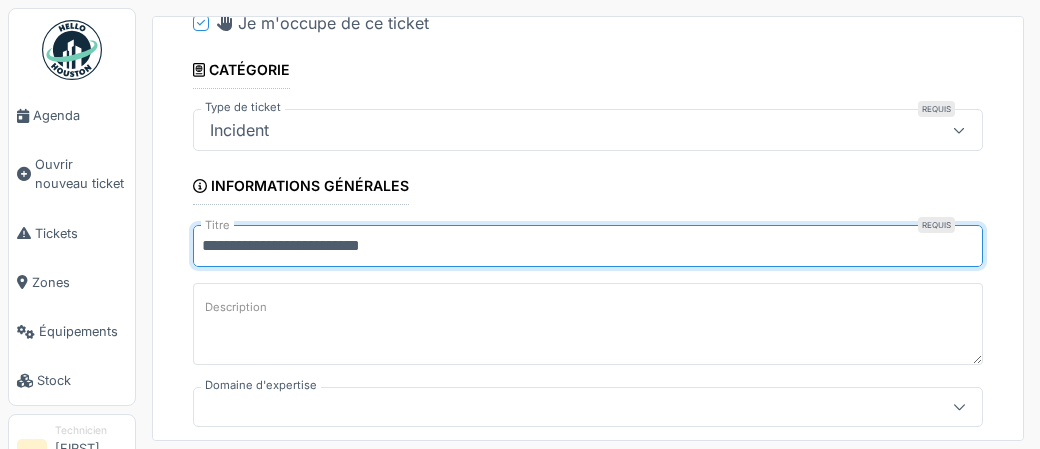 click on "**********" at bounding box center (588, 246) 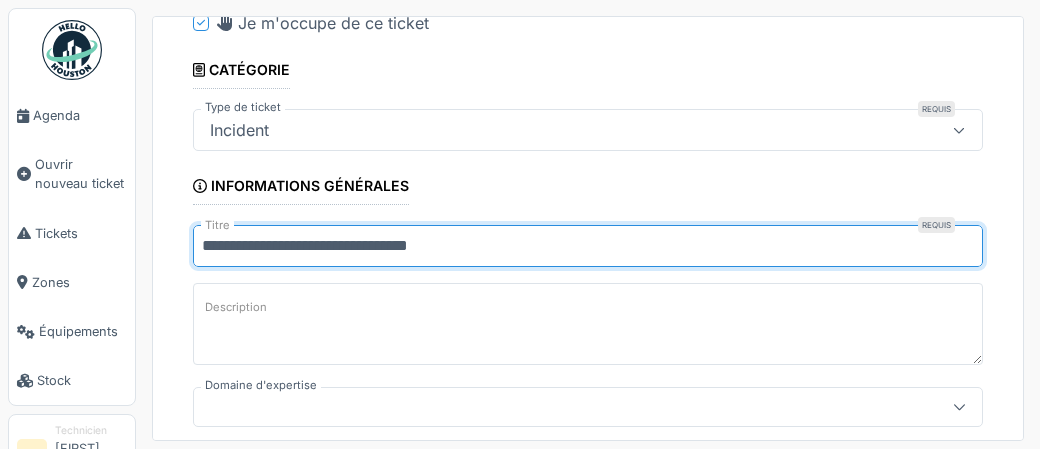 click on "**********" at bounding box center (588, 246) 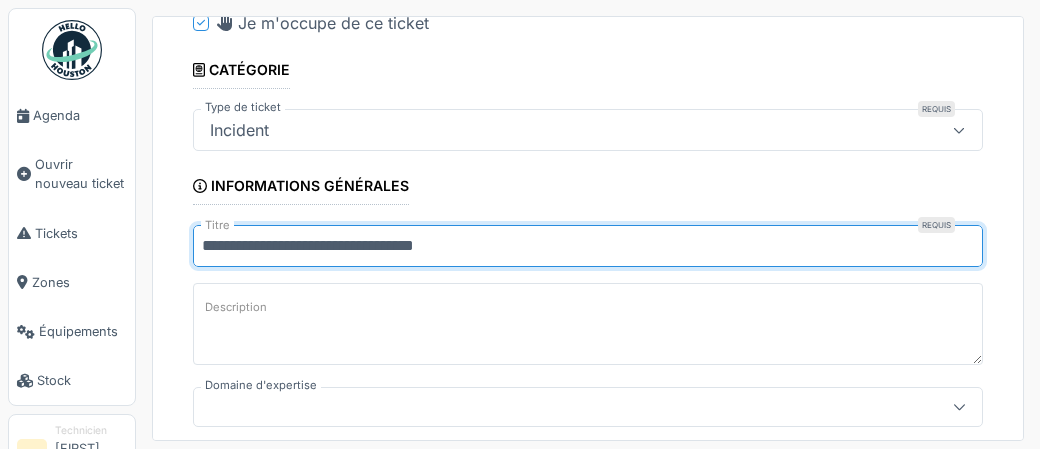 click on "**********" at bounding box center [588, 246] 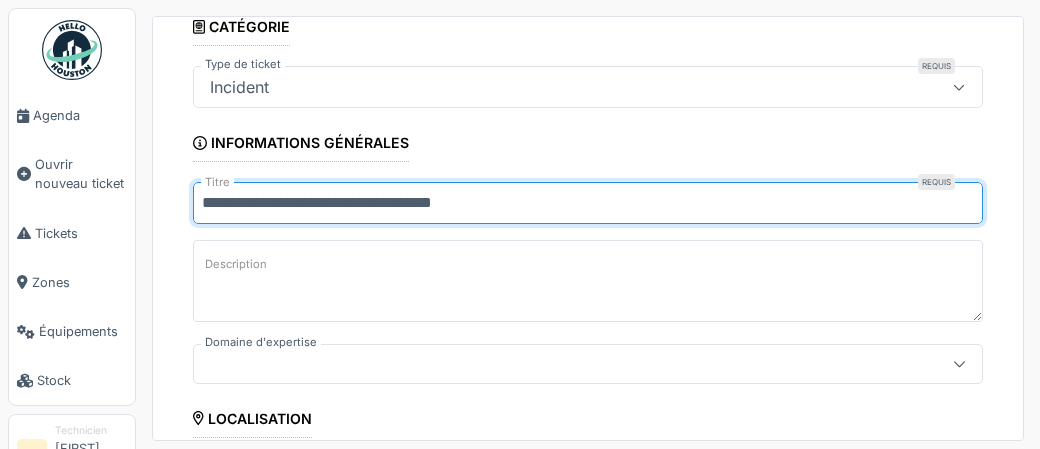 scroll, scrollTop: 178, scrollLeft: 0, axis: vertical 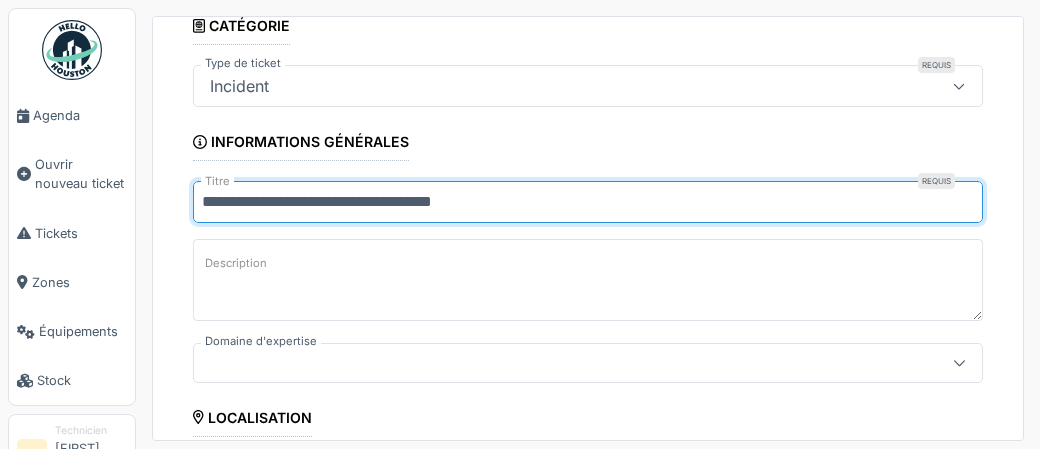 drag, startPoint x: 202, startPoint y: 204, endPoint x: 508, endPoint y: 212, distance: 306.10455 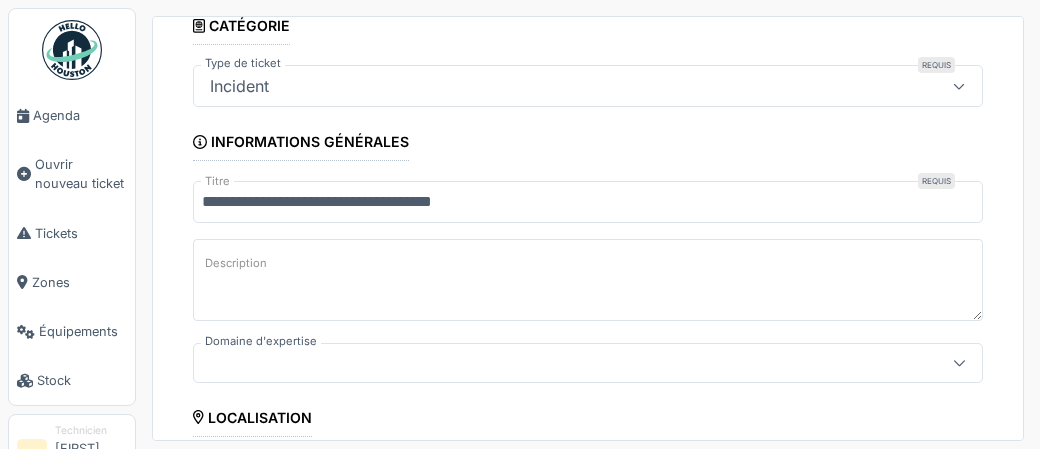 paste on "**********" 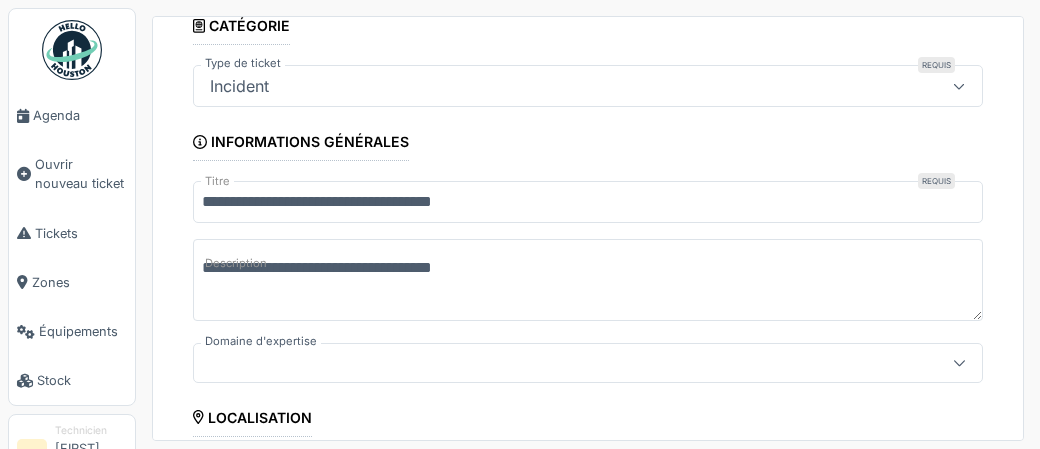 type on "**********" 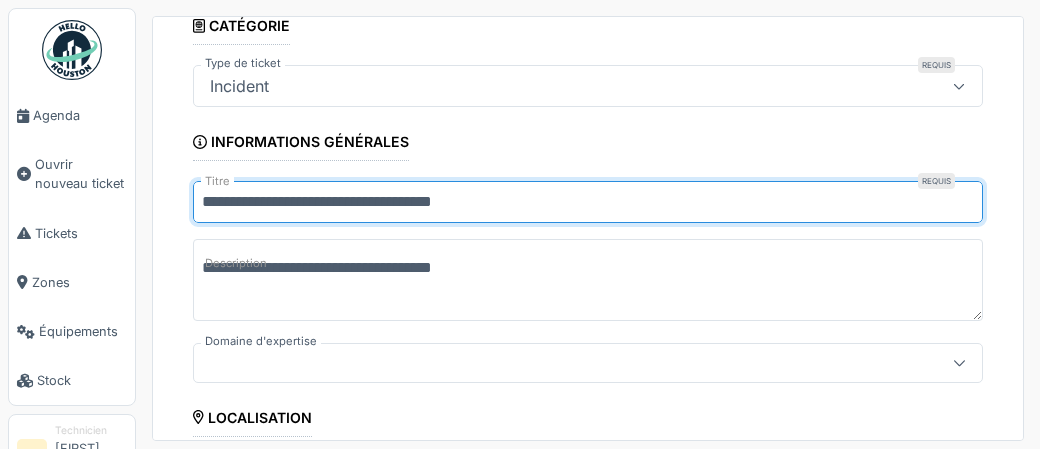click on "**********" at bounding box center (588, 202) 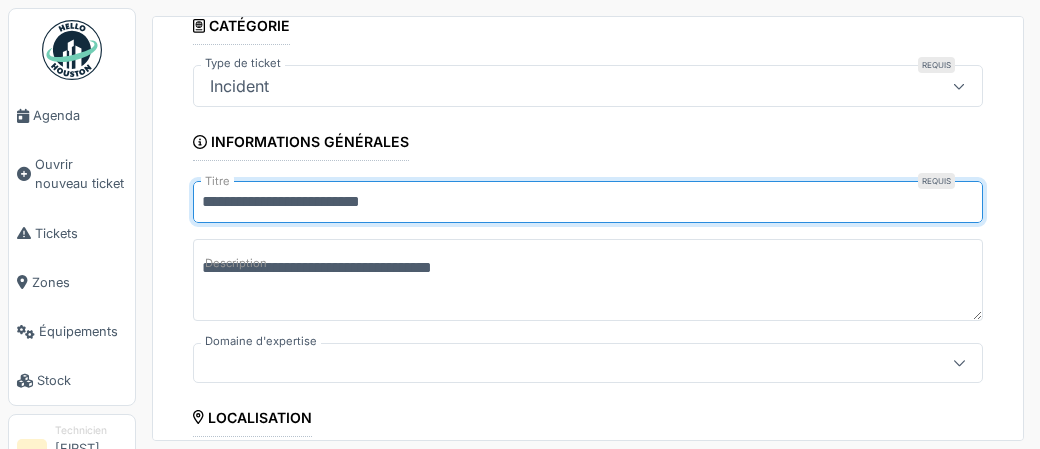 type on "**********" 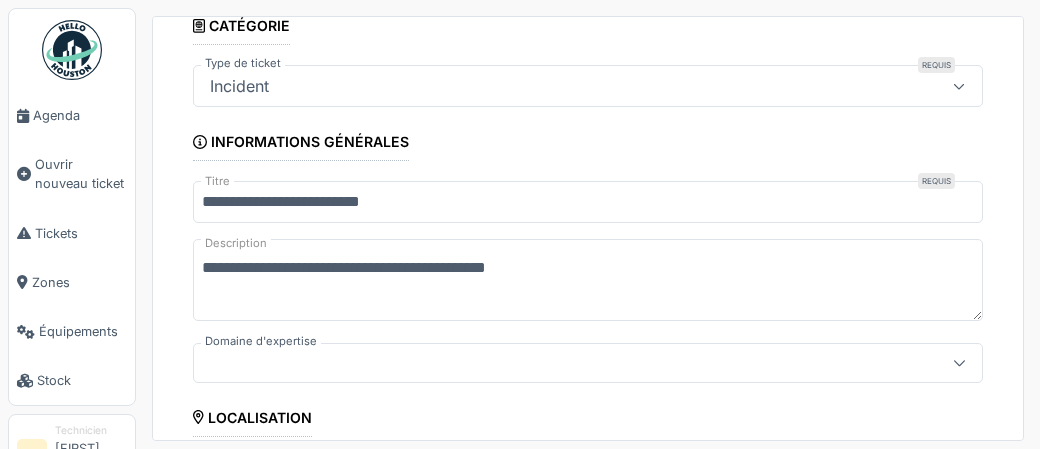 click on "**********" at bounding box center (588, 529) 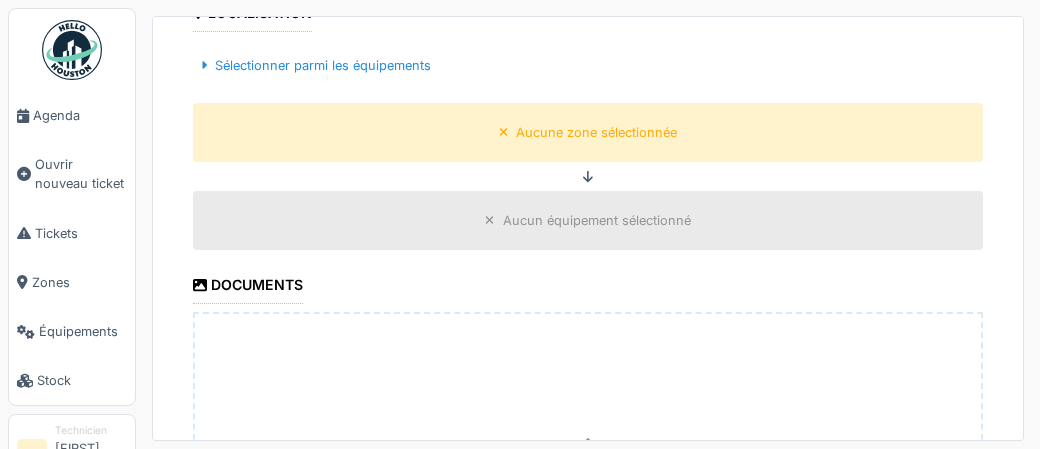scroll, scrollTop: 576, scrollLeft: 0, axis: vertical 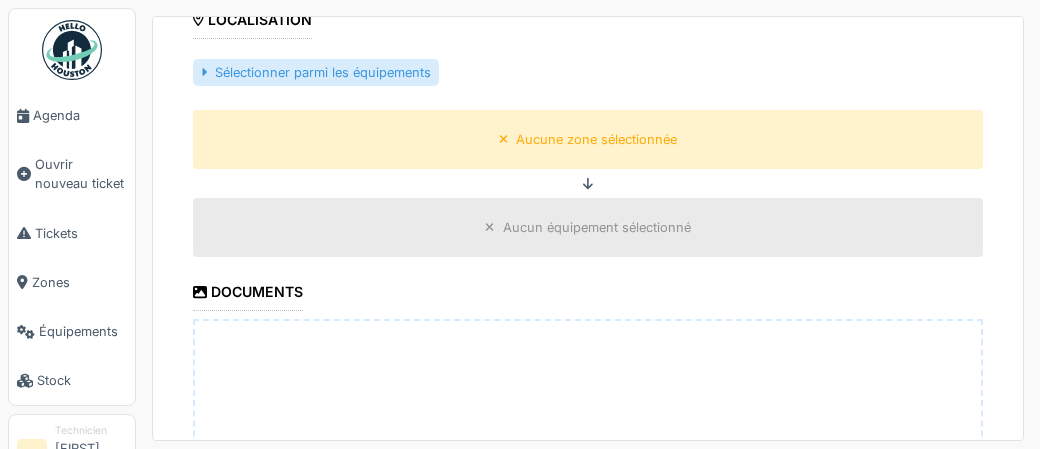 type on "**********" 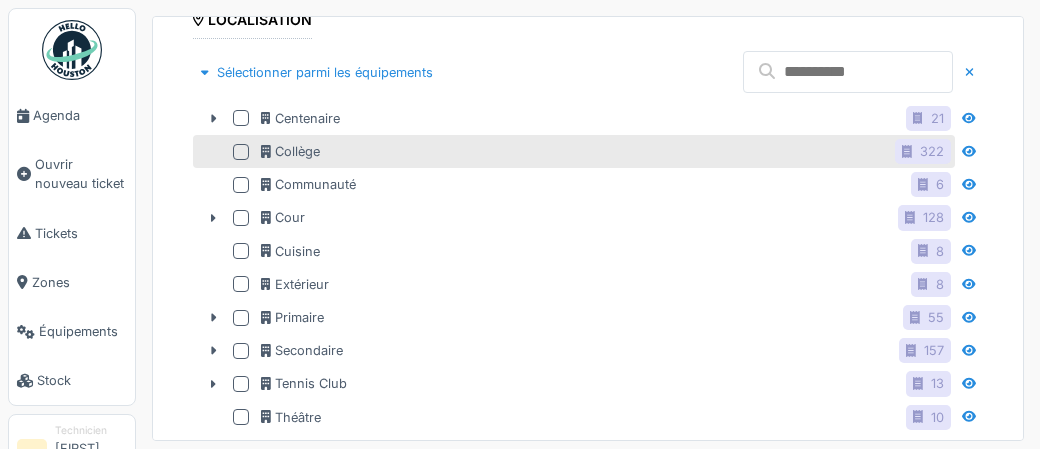 click at bounding box center [241, 152] 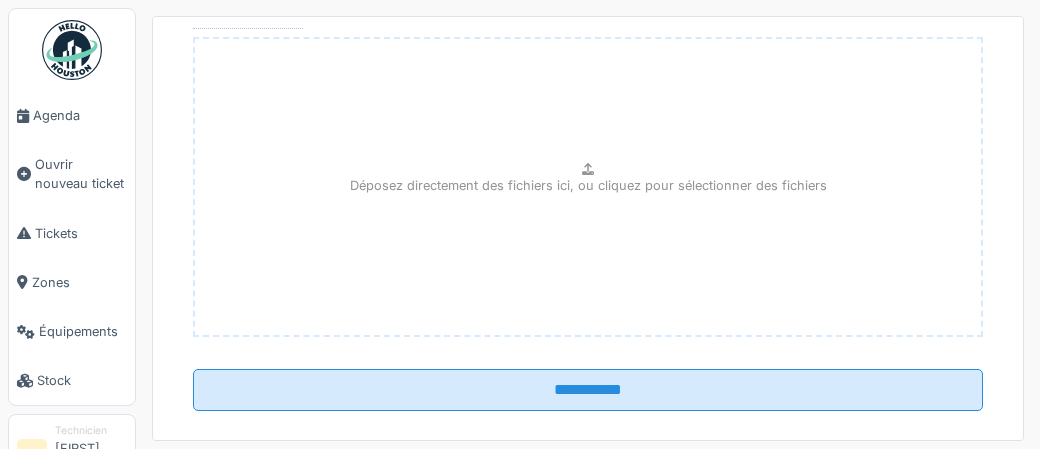 scroll, scrollTop: 1266, scrollLeft: 0, axis: vertical 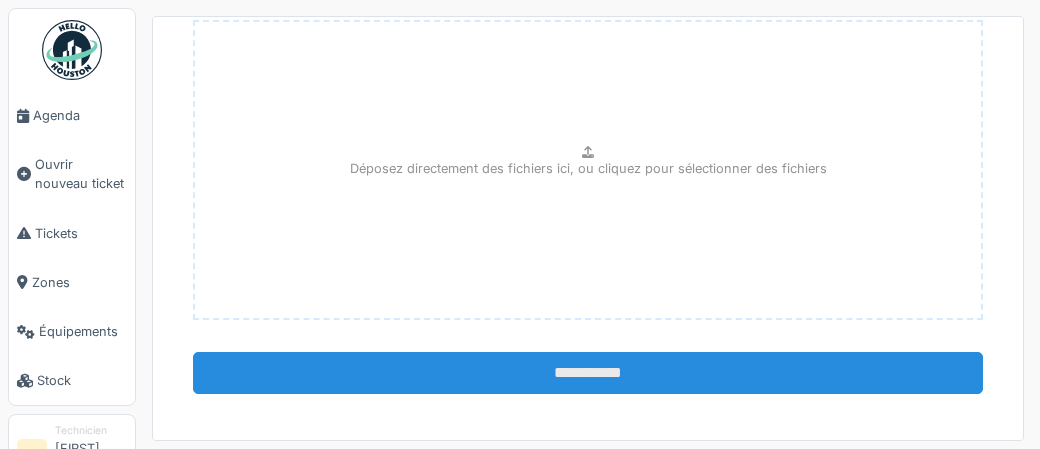 click on "**********" at bounding box center [588, 373] 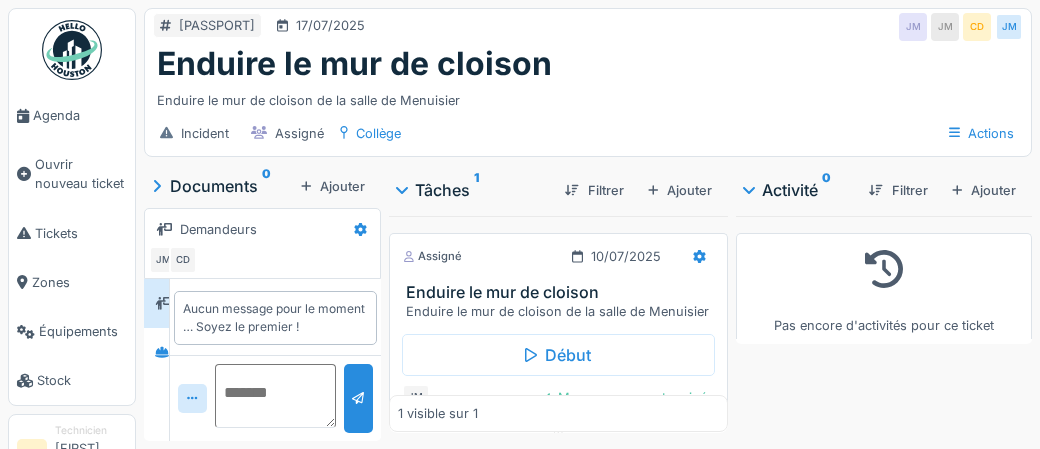 scroll, scrollTop: 0, scrollLeft: 0, axis: both 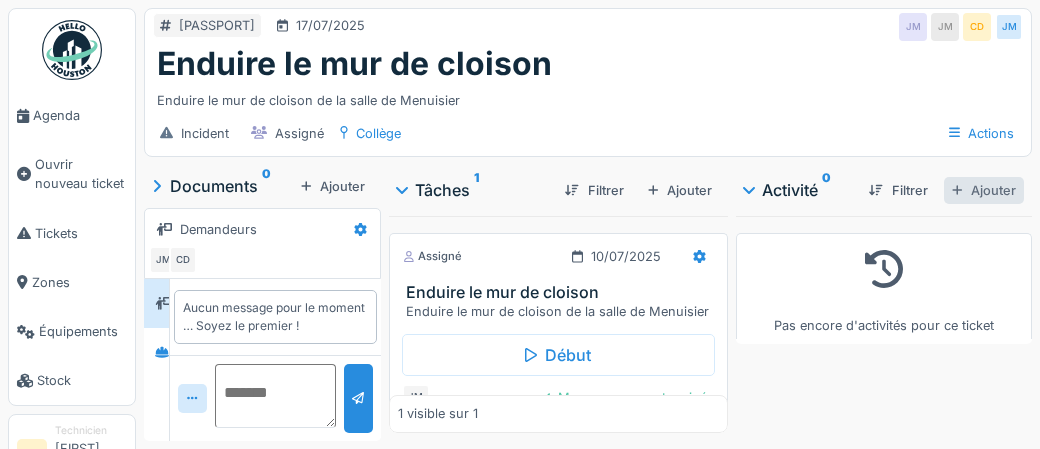 click on "Ajouter" at bounding box center (984, 190) 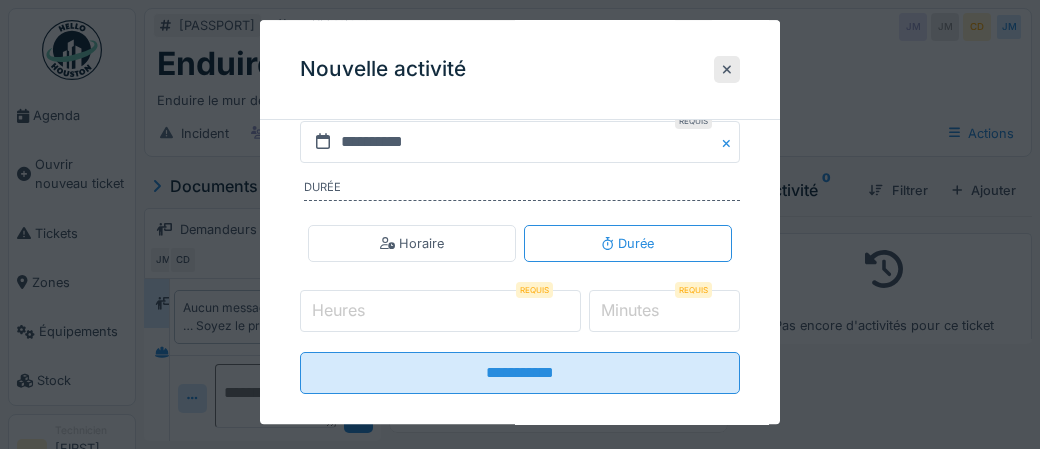 scroll, scrollTop: 421, scrollLeft: 0, axis: vertical 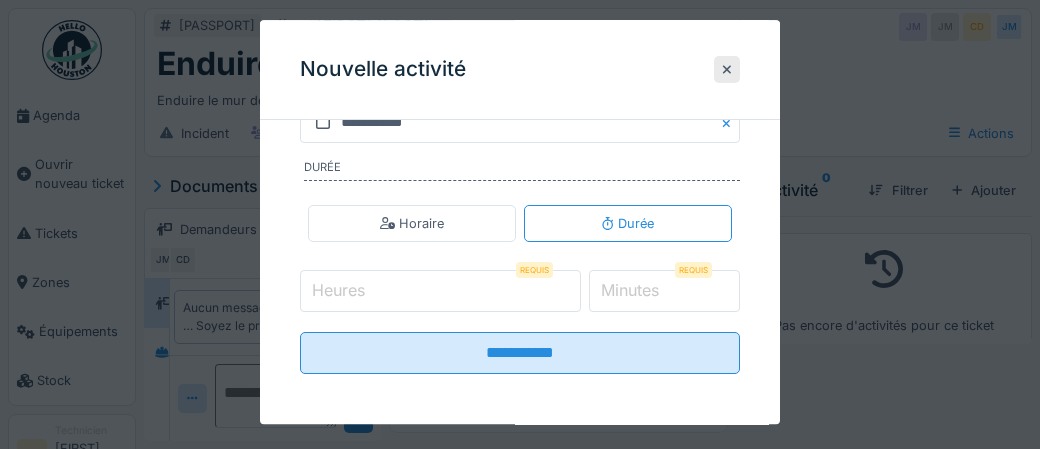 click on "Heures" at bounding box center (440, 291) 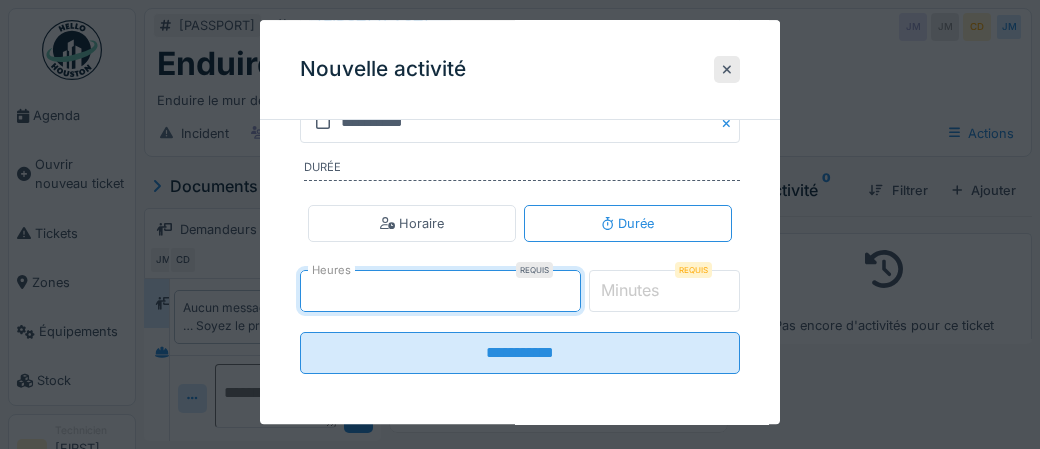 type on "*" 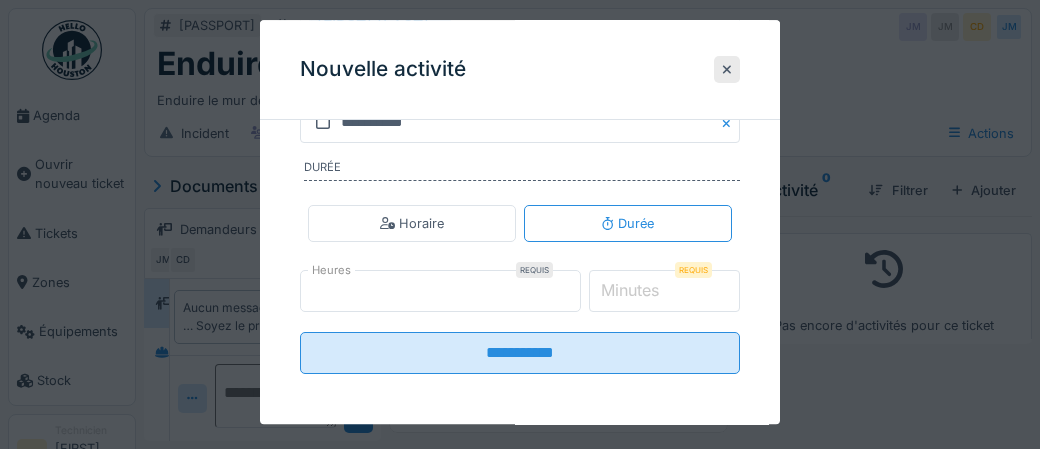 click on "Minutes" at bounding box center (630, 291) 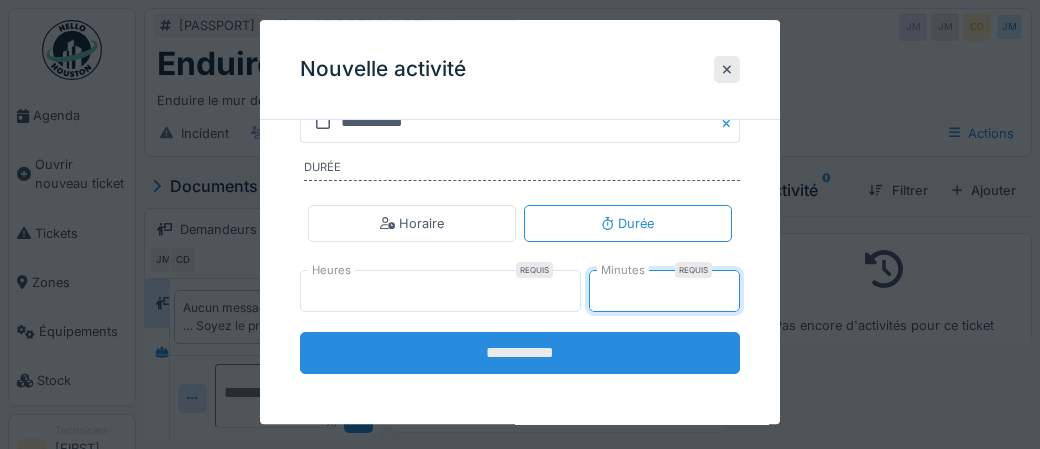 type on "**" 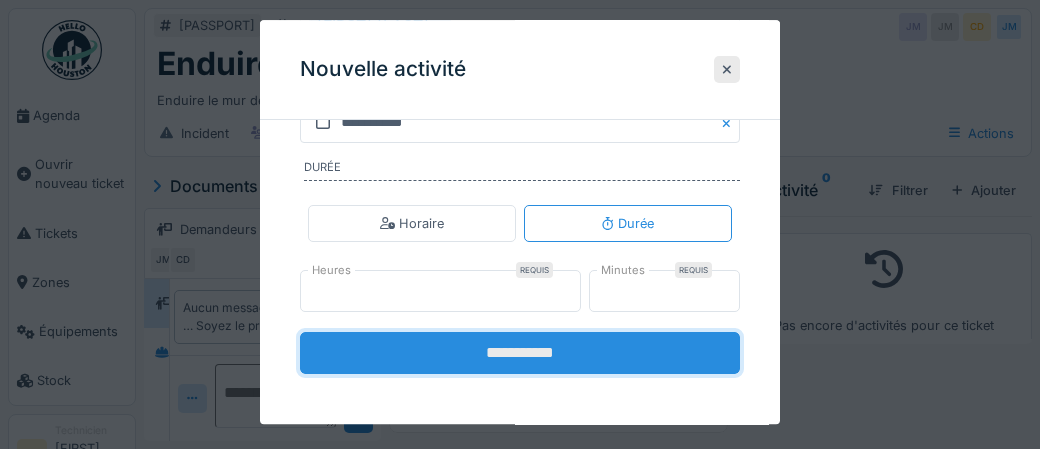 click on "**********" at bounding box center [520, 353] 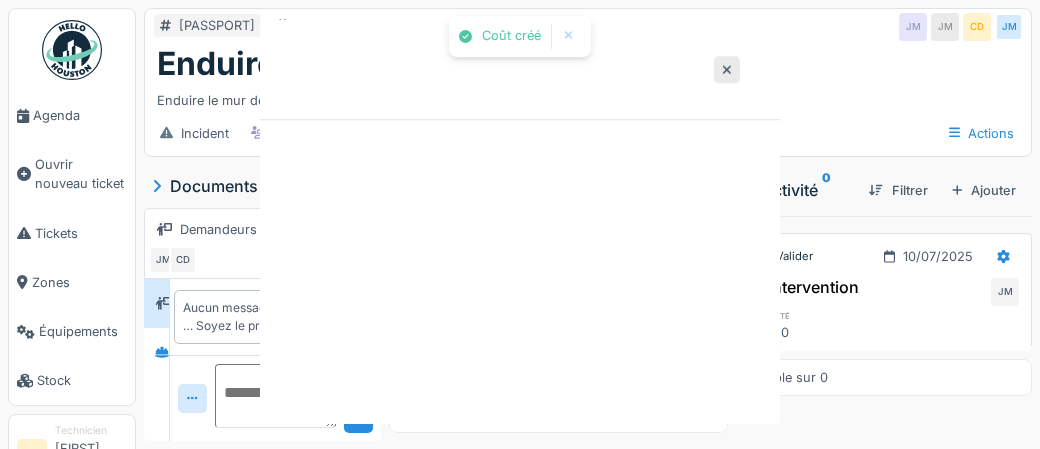 scroll, scrollTop: 0, scrollLeft: 0, axis: both 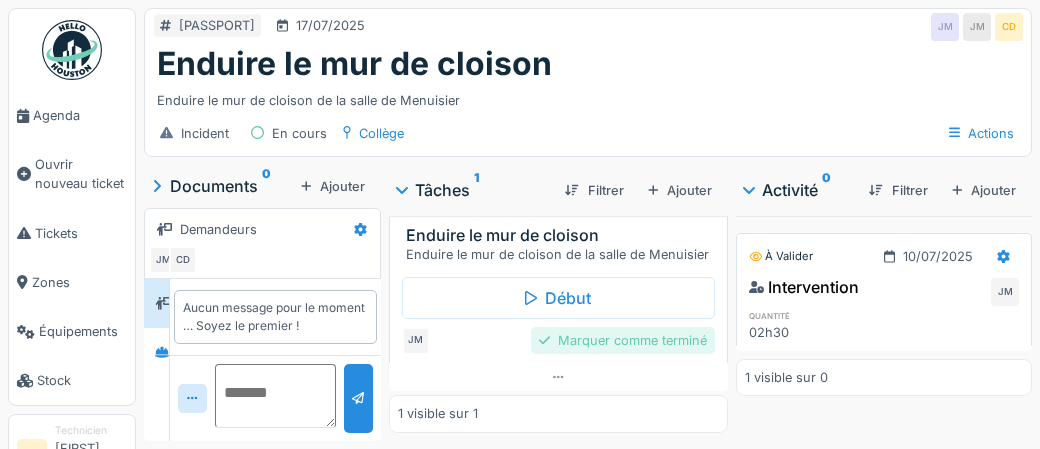 click on "Marquer comme terminé" at bounding box center [623, 340] 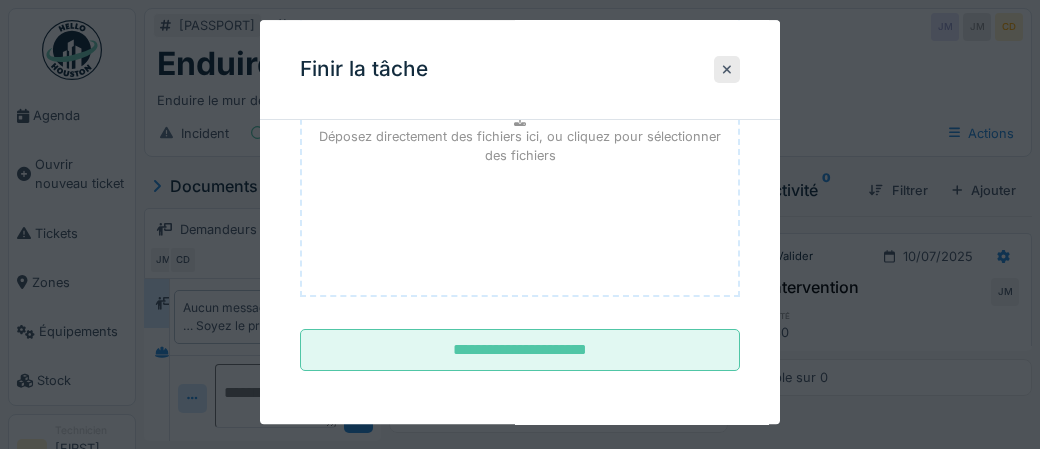 scroll, scrollTop: 326, scrollLeft: 0, axis: vertical 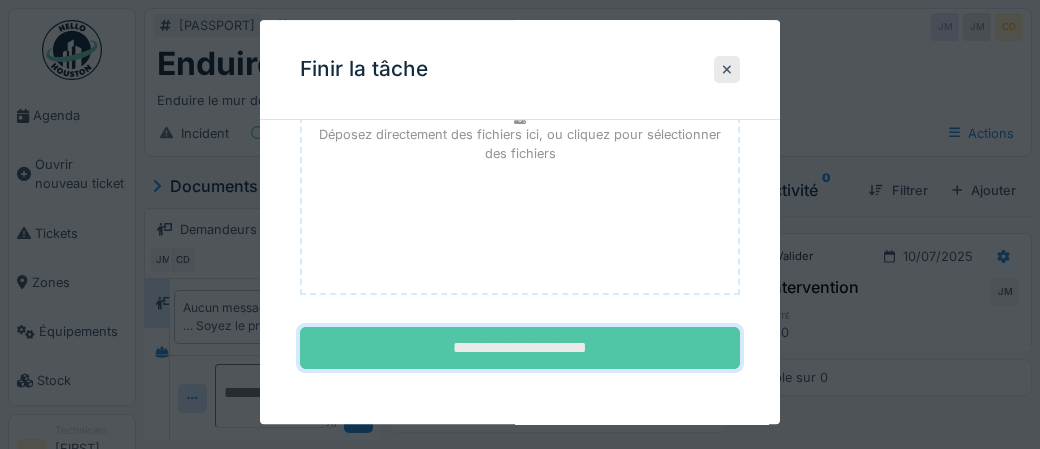 click on "**********" at bounding box center (520, 349) 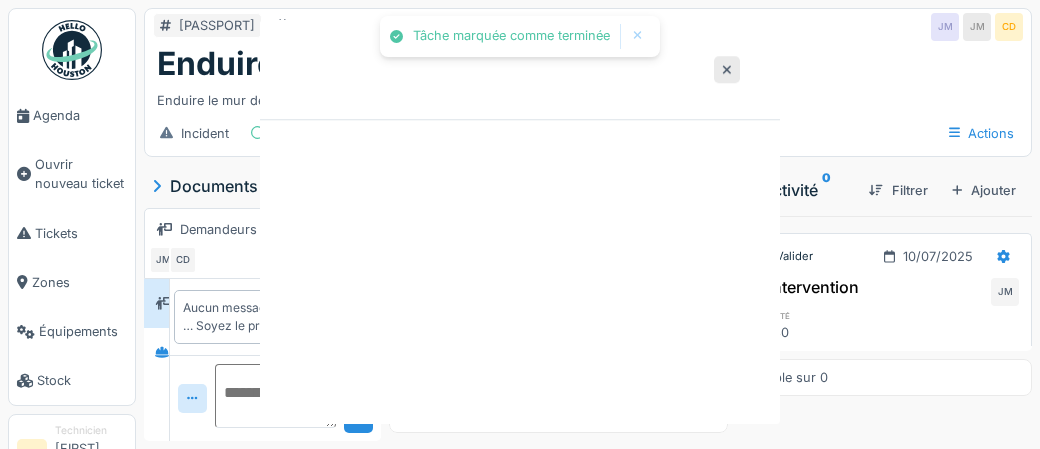 scroll, scrollTop: 0, scrollLeft: 0, axis: both 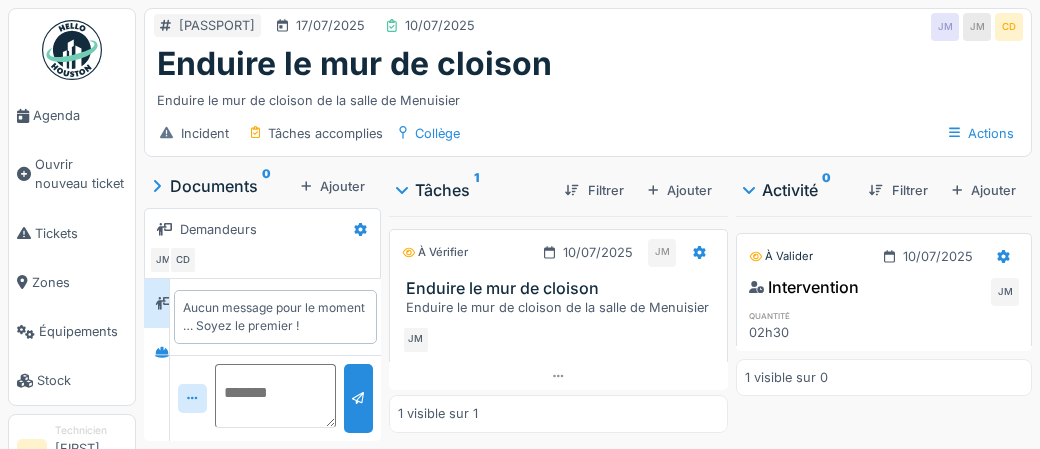 click at bounding box center (72, 50) 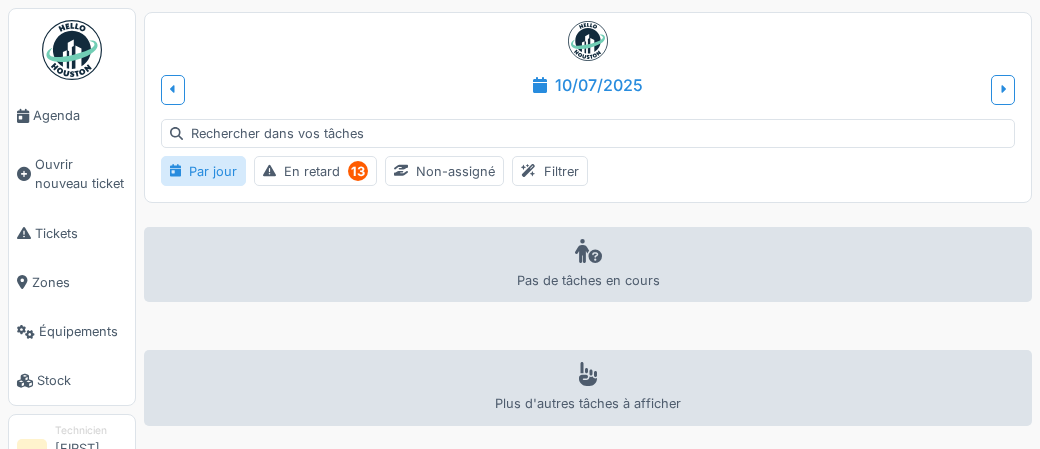scroll, scrollTop: 0, scrollLeft: 0, axis: both 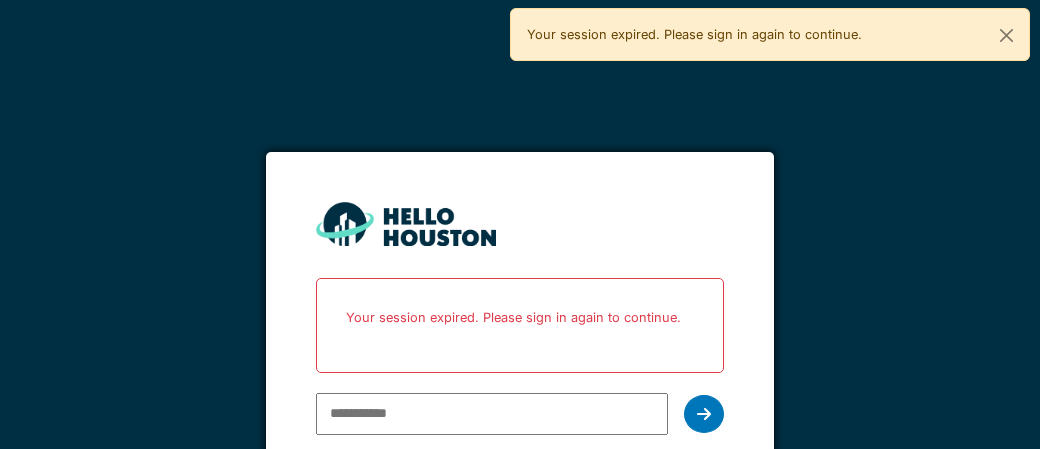 type on "**********" 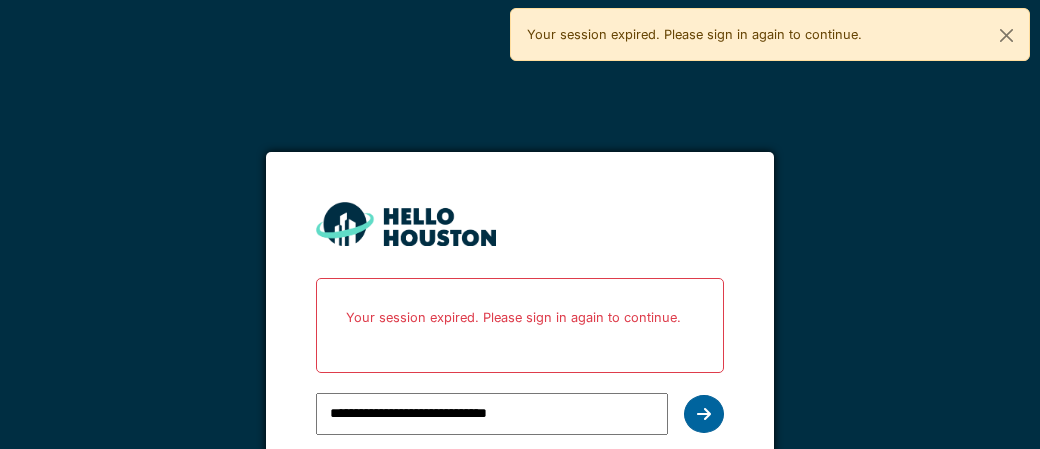 click at bounding box center [704, 414] 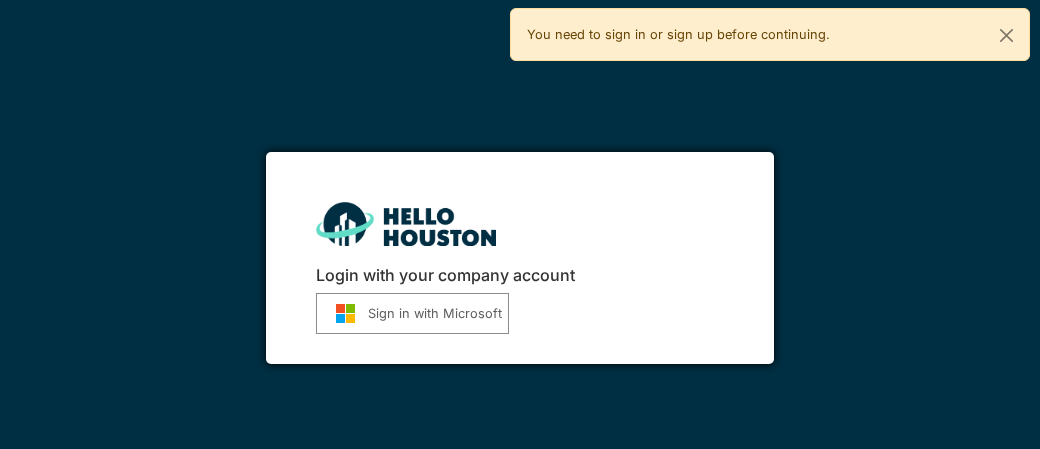 scroll, scrollTop: 0, scrollLeft: 0, axis: both 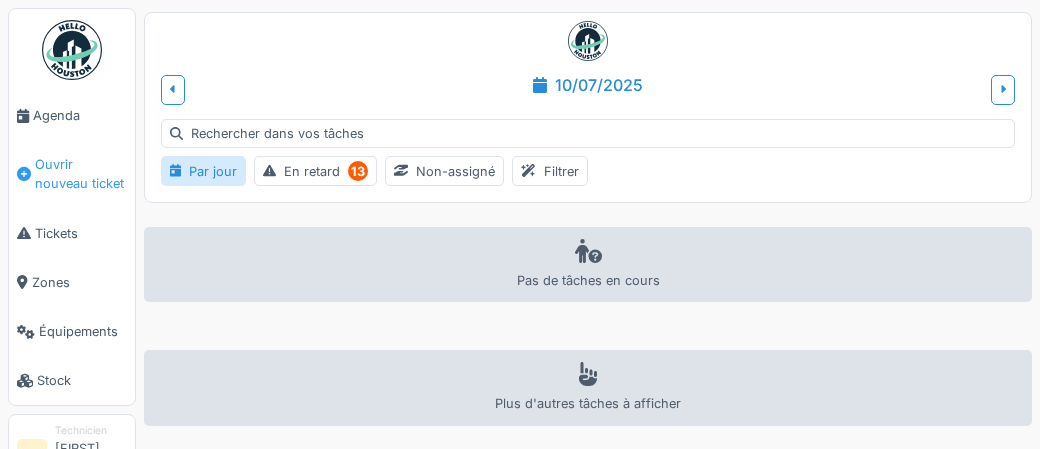 click on "Ouvrir nouveau ticket" at bounding box center [81, 174] 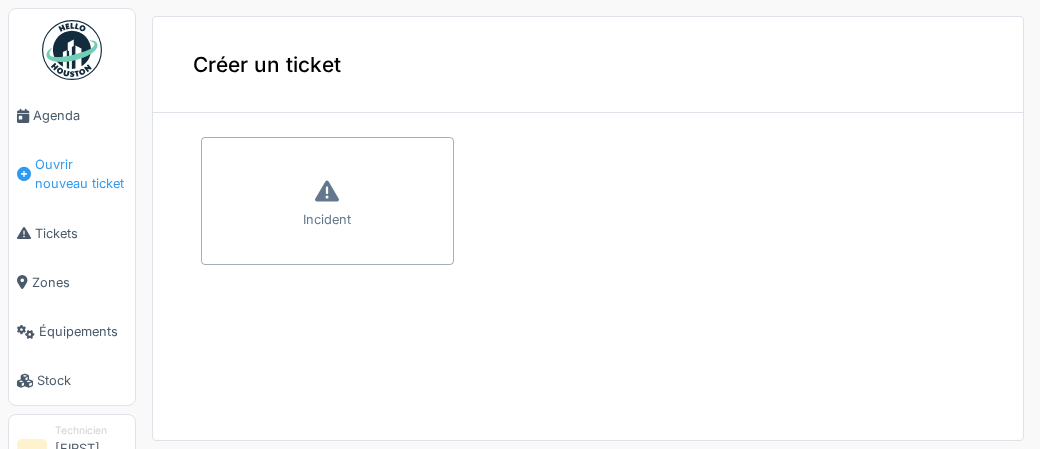 scroll, scrollTop: 0, scrollLeft: 0, axis: both 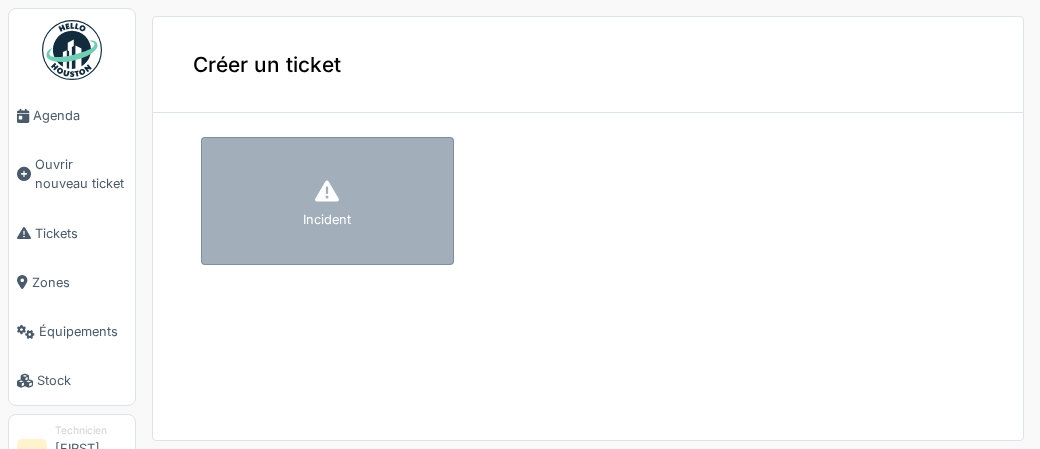 click at bounding box center [327, 192] 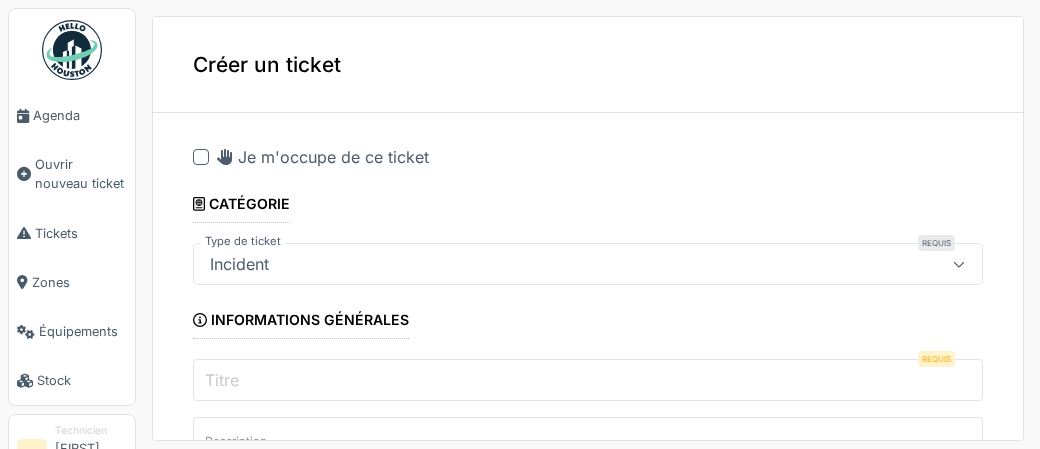 click at bounding box center (201, 157) 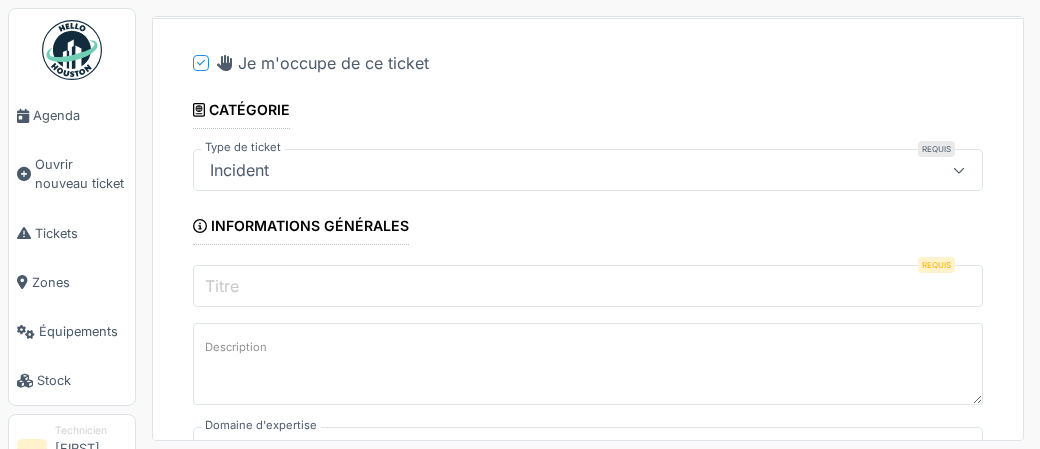 scroll, scrollTop: 111, scrollLeft: 0, axis: vertical 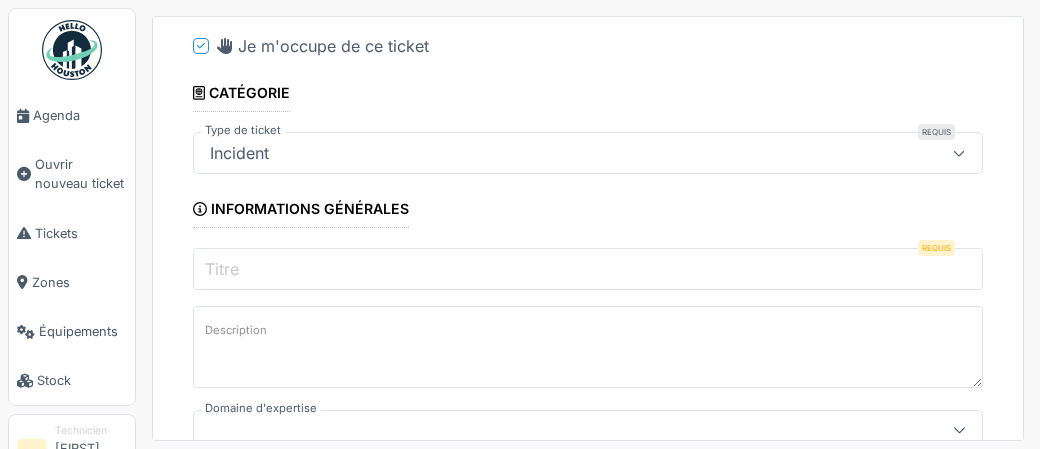 click on "Titre" at bounding box center [588, 269] 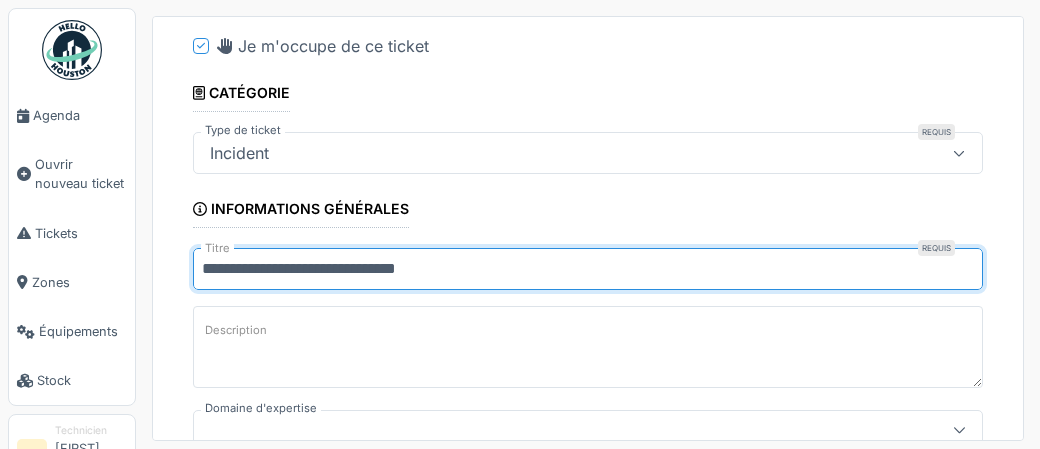 click on "**********" at bounding box center (588, 269) 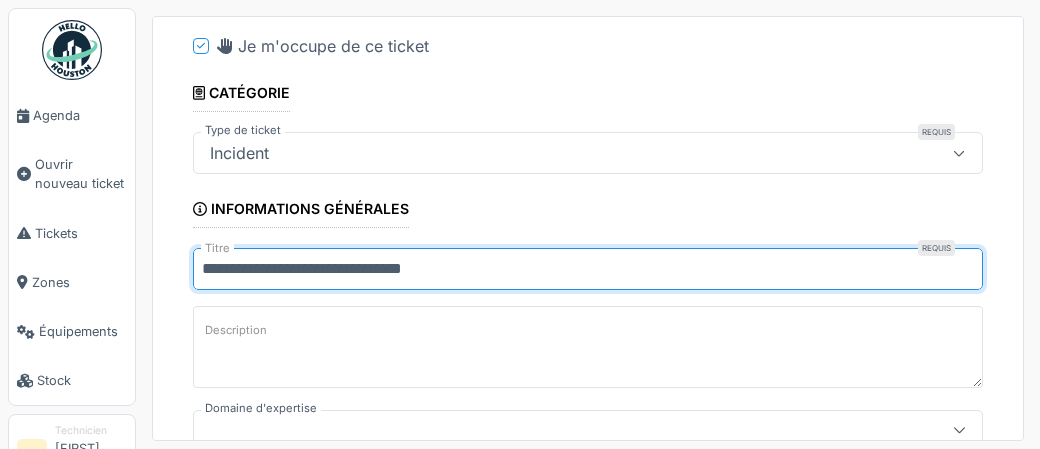type on "**********" 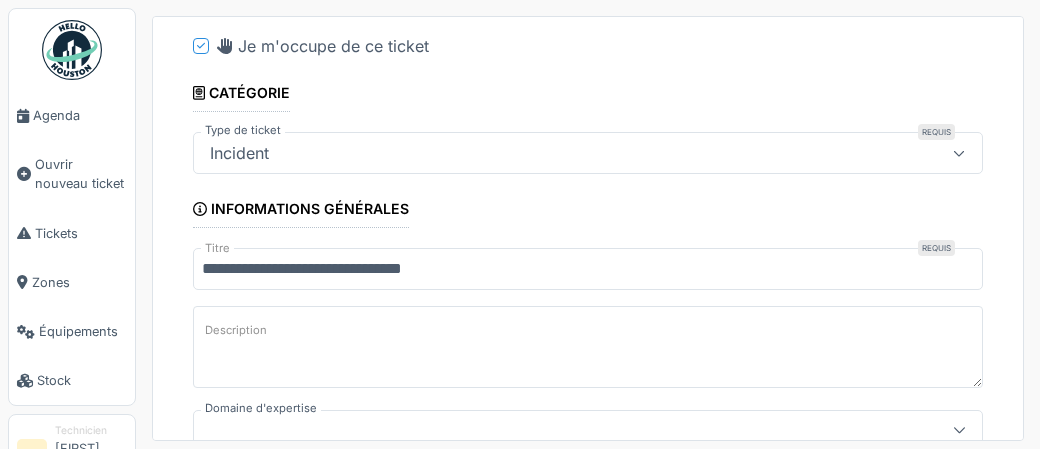 click on "Description" at bounding box center (588, 347) 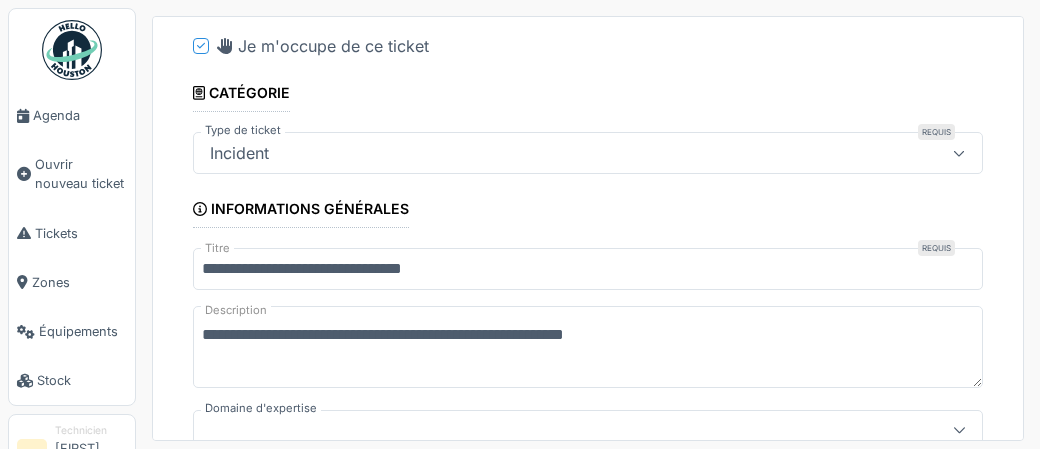 click on "**********" at bounding box center (588, 347) 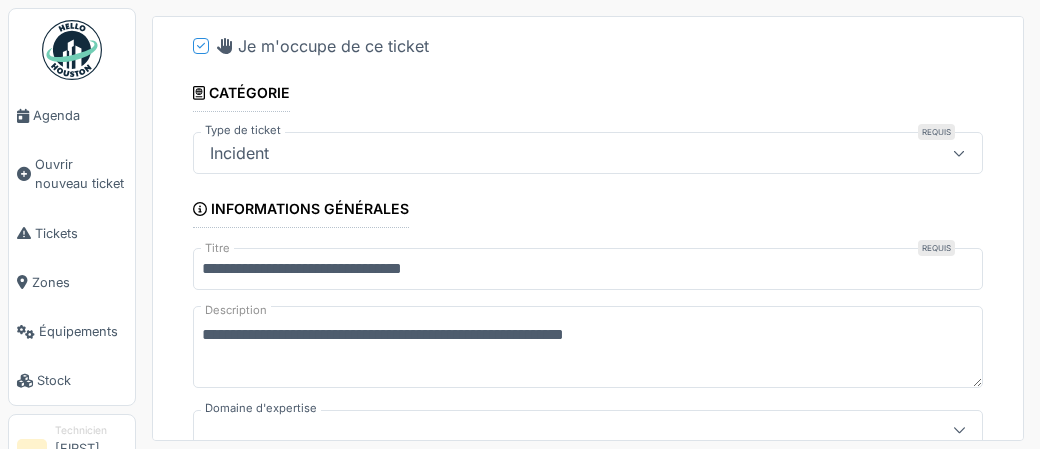 click on "****" 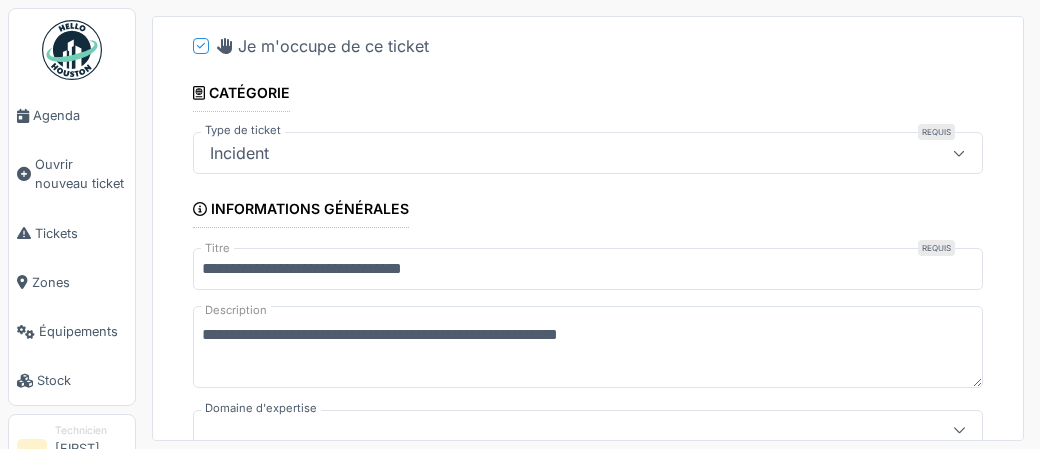 click on "**********" at bounding box center [588, 347] 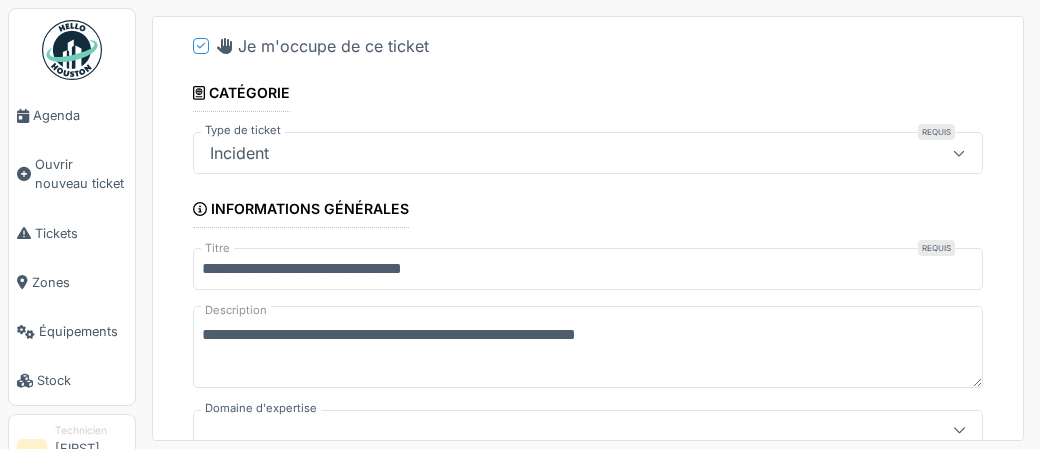 type on "**********" 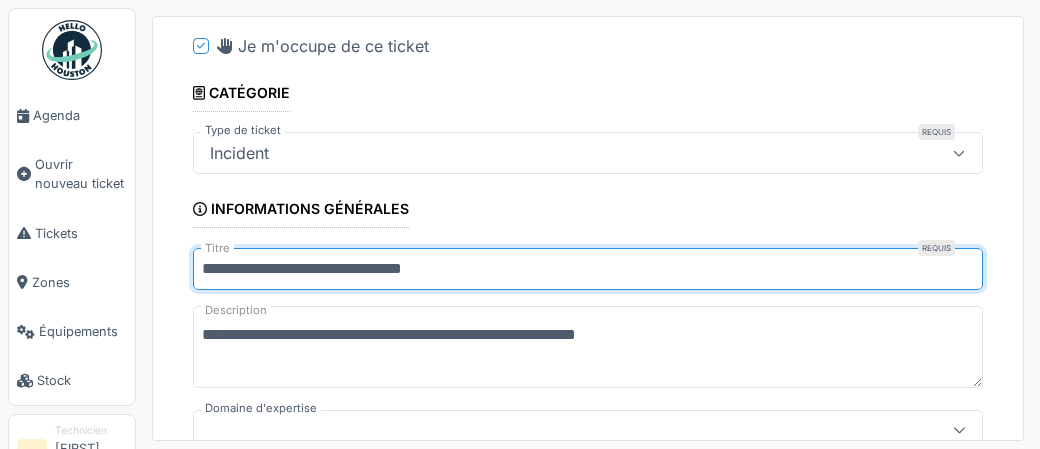 click on "**********" at bounding box center [588, 269] 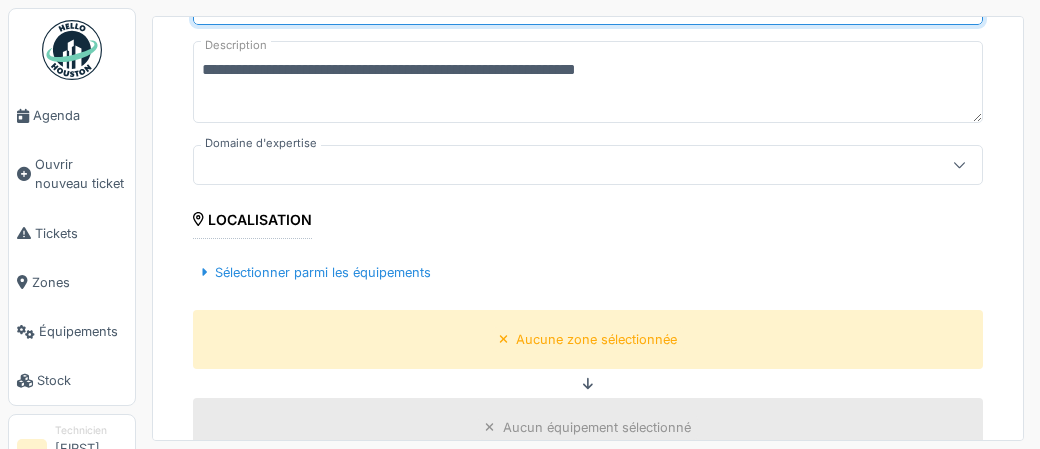 scroll, scrollTop: 474, scrollLeft: 0, axis: vertical 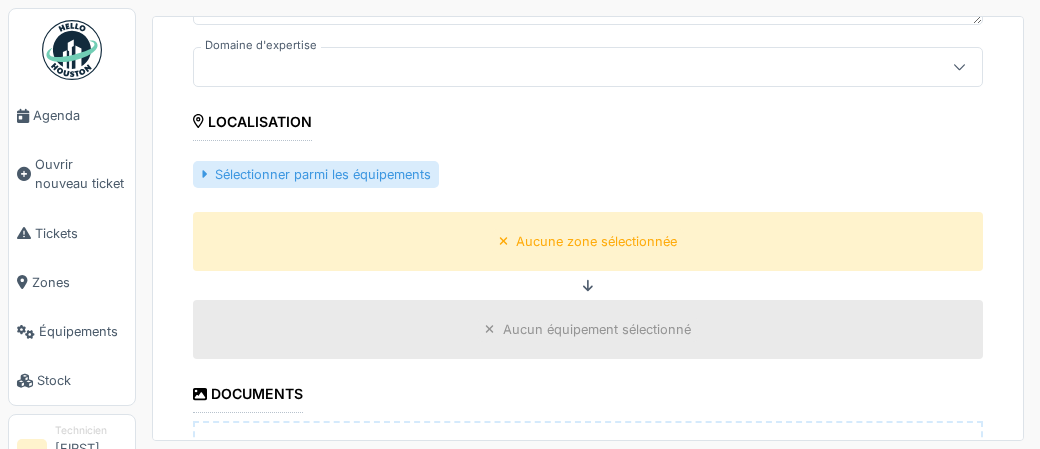 type on "**********" 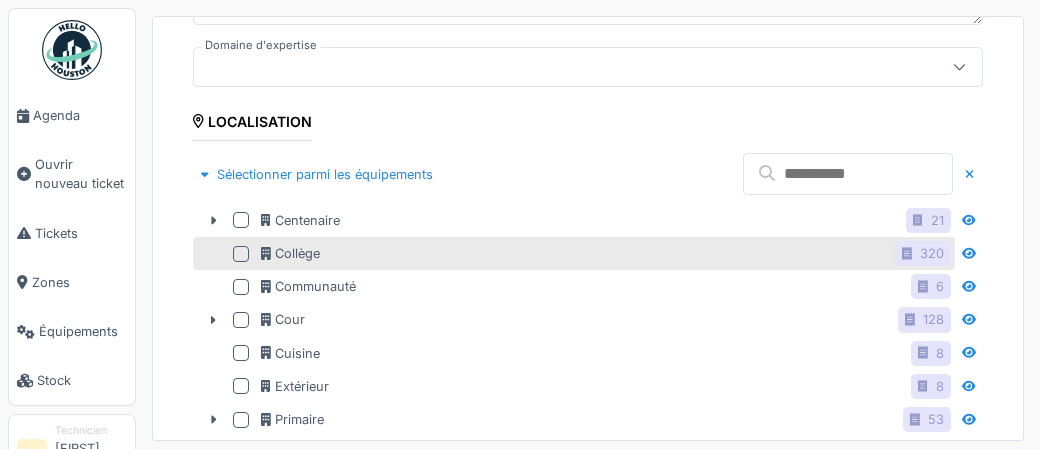 click at bounding box center [241, 254] 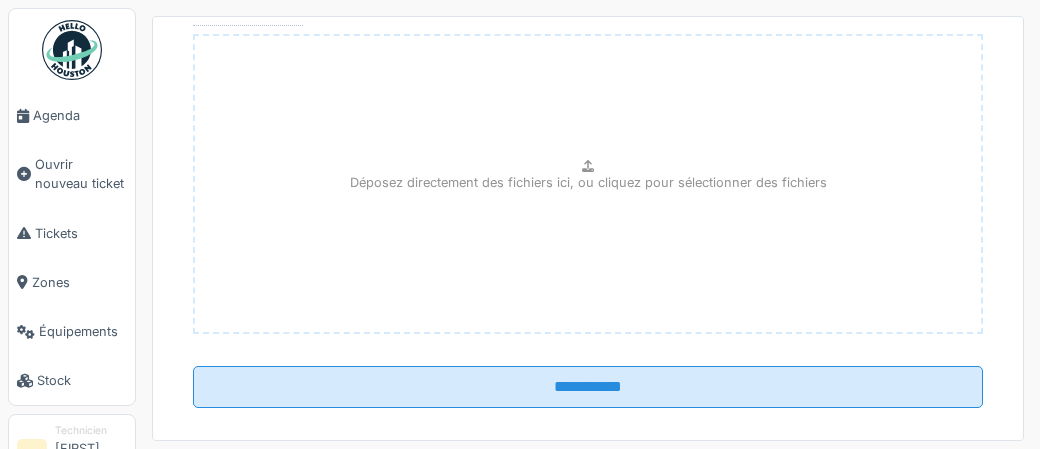 scroll, scrollTop: 1266, scrollLeft: 0, axis: vertical 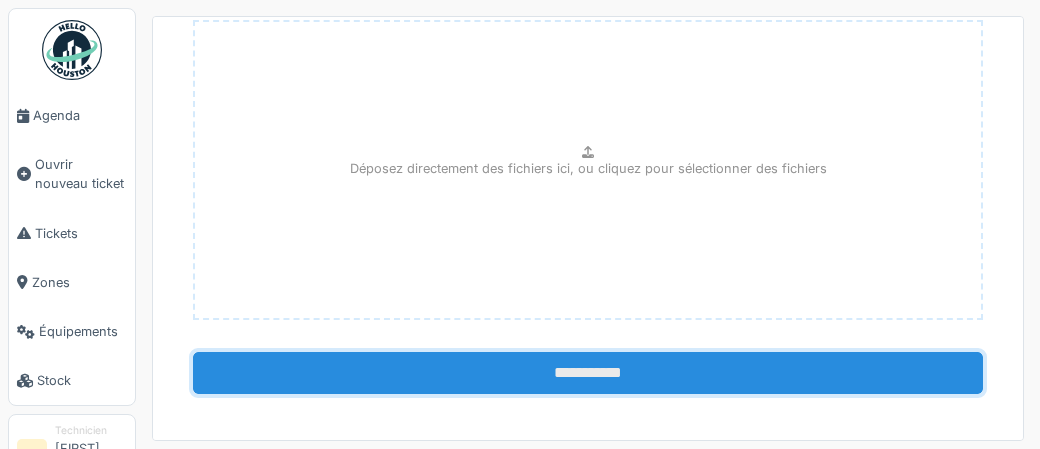 click on "**********" at bounding box center (588, 373) 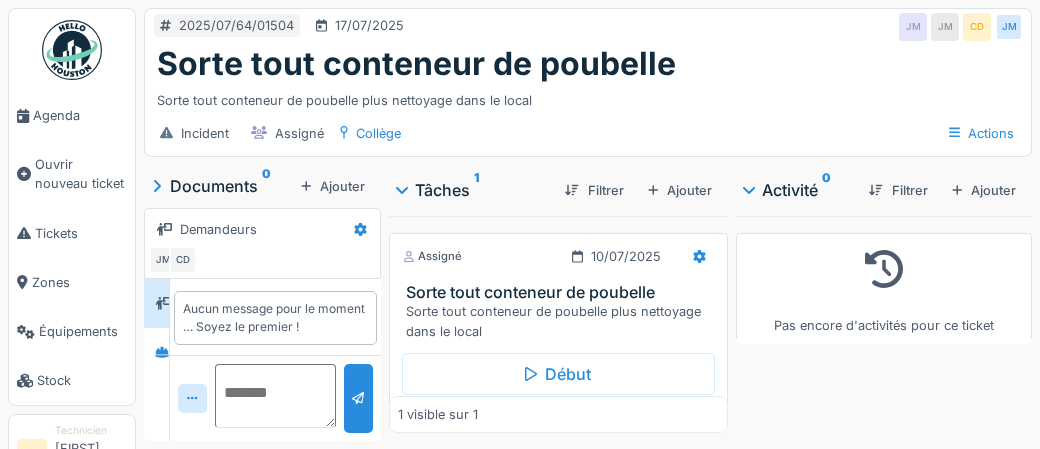 scroll, scrollTop: 0, scrollLeft: 0, axis: both 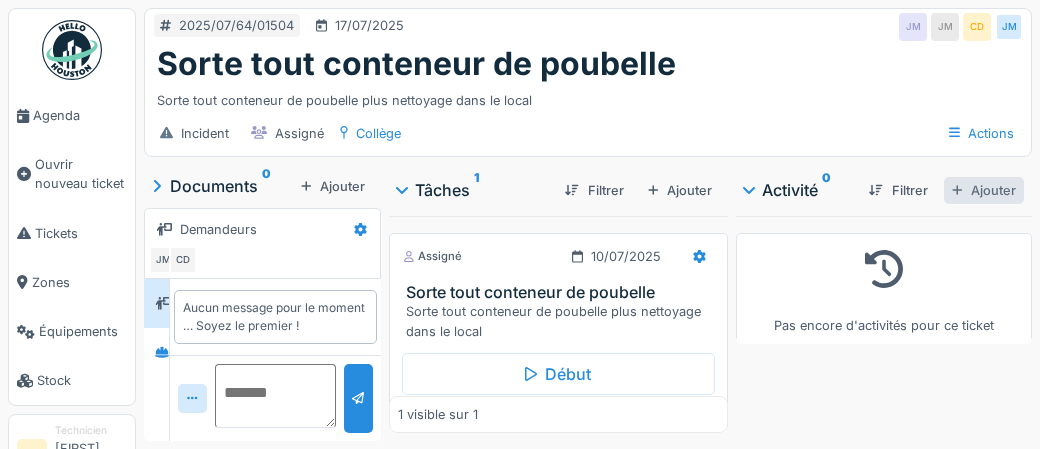 click on "Ajouter" at bounding box center [984, 190] 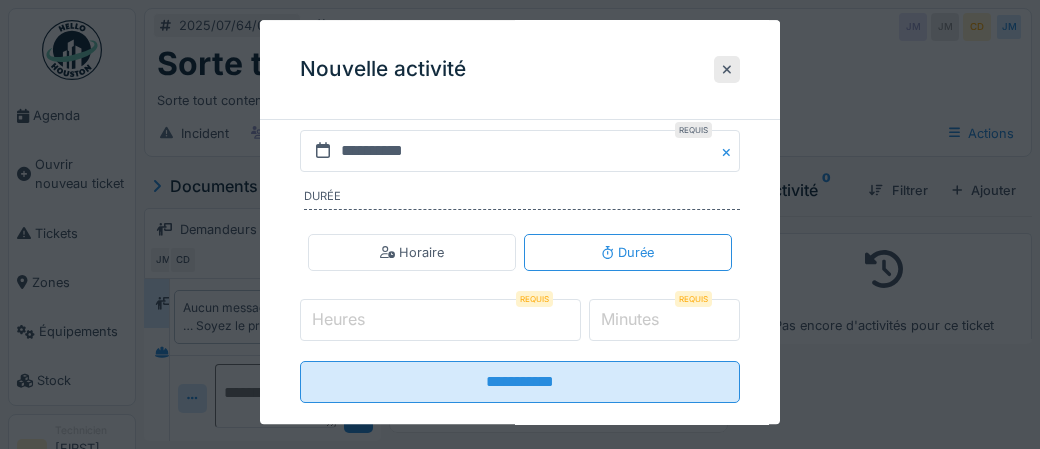 scroll, scrollTop: 405, scrollLeft: 0, axis: vertical 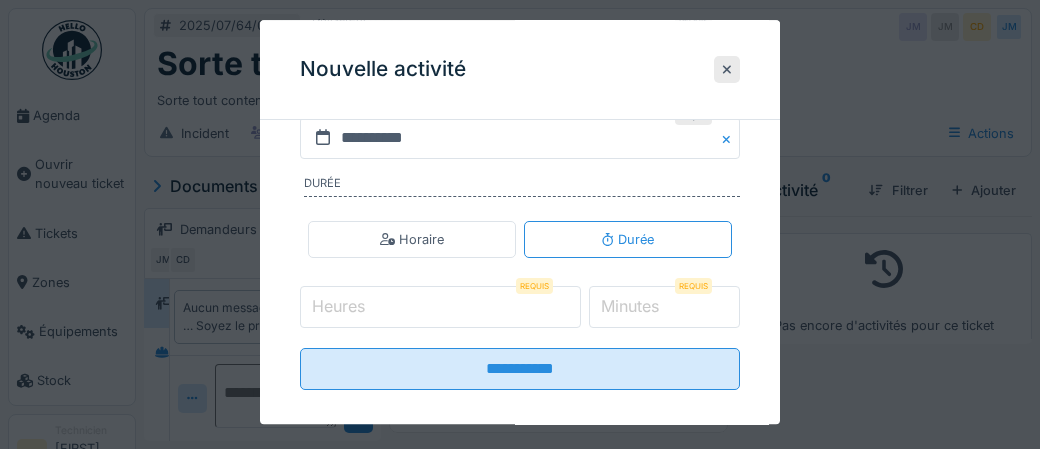 click on "Heures" at bounding box center (440, 307) 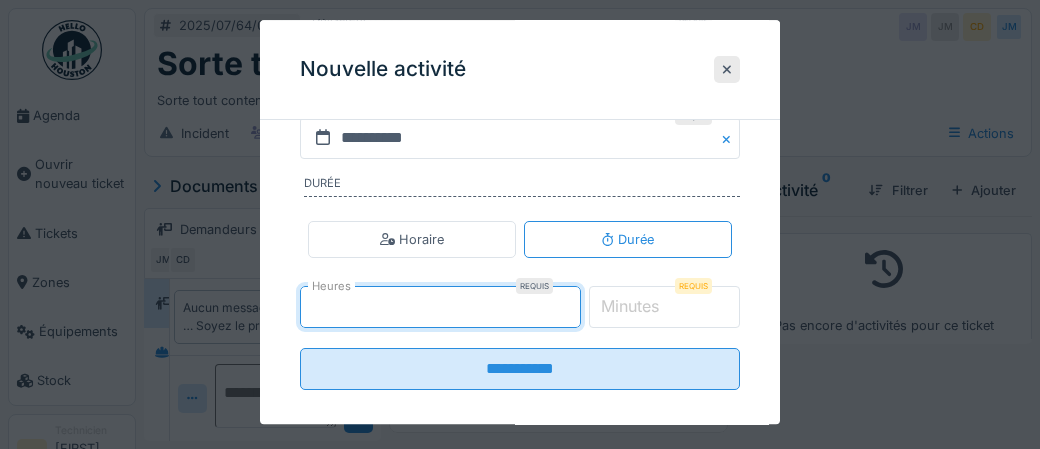 type on "*" 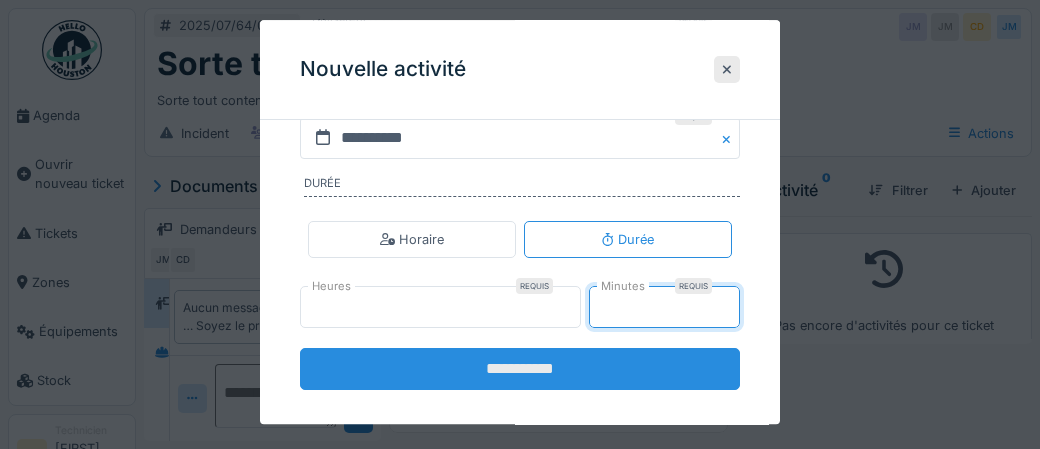 type on "**" 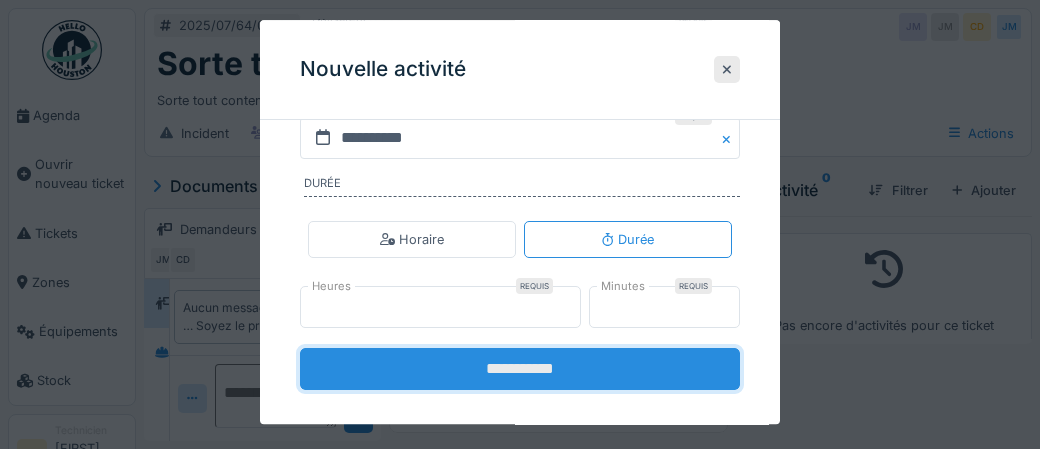 click on "**********" at bounding box center (520, 369) 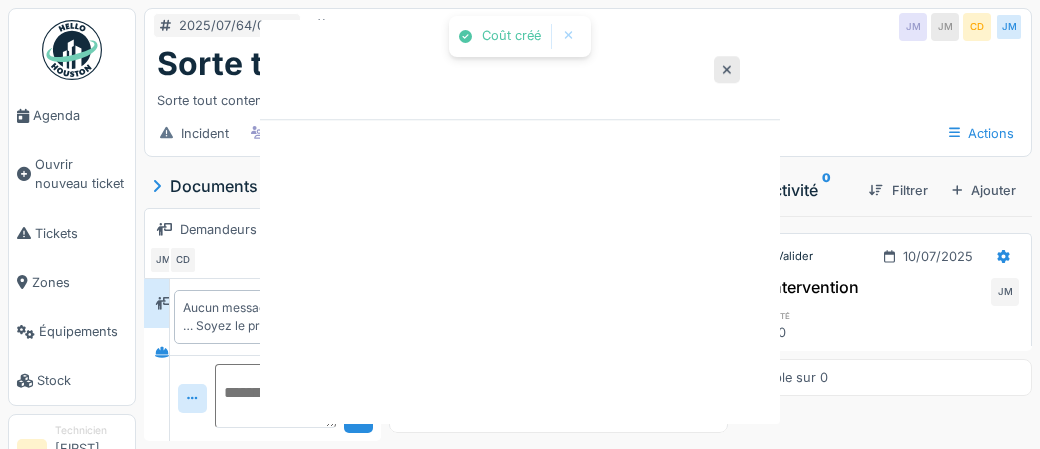 scroll, scrollTop: 0, scrollLeft: 0, axis: both 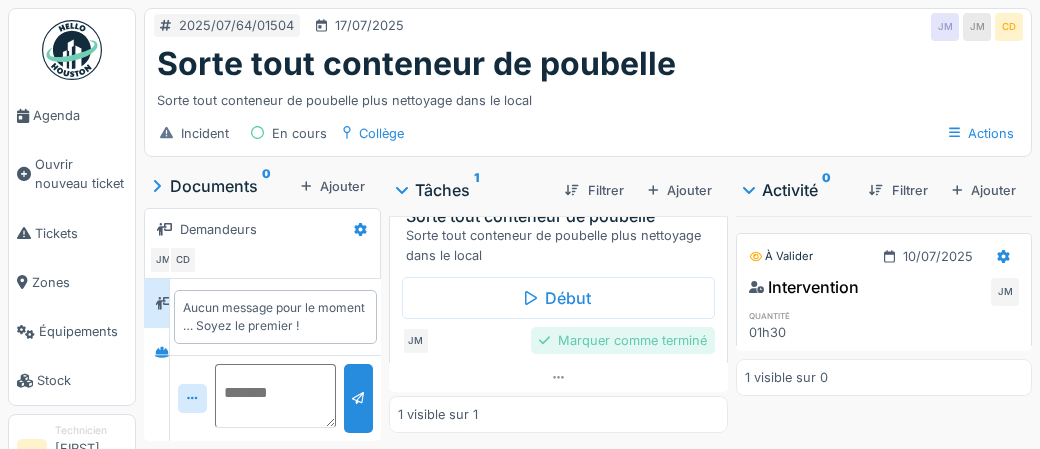 click on "Marquer comme terminé" at bounding box center (623, 340) 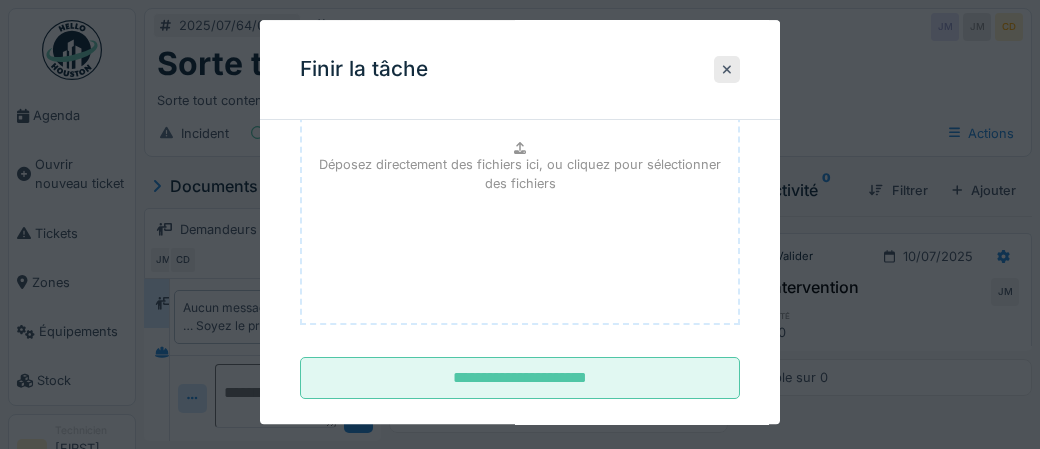 scroll, scrollTop: 326, scrollLeft: 0, axis: vertical 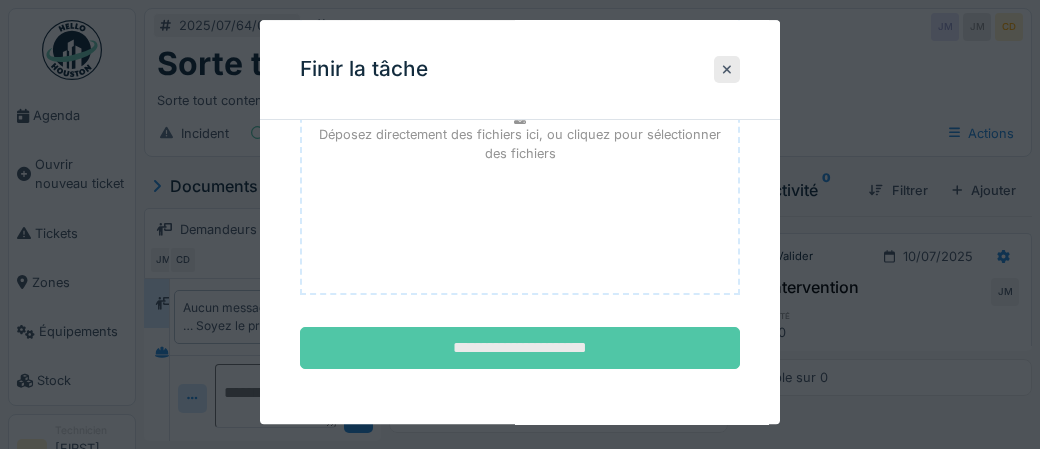 click on "**********" at bounding box center [520, 349] 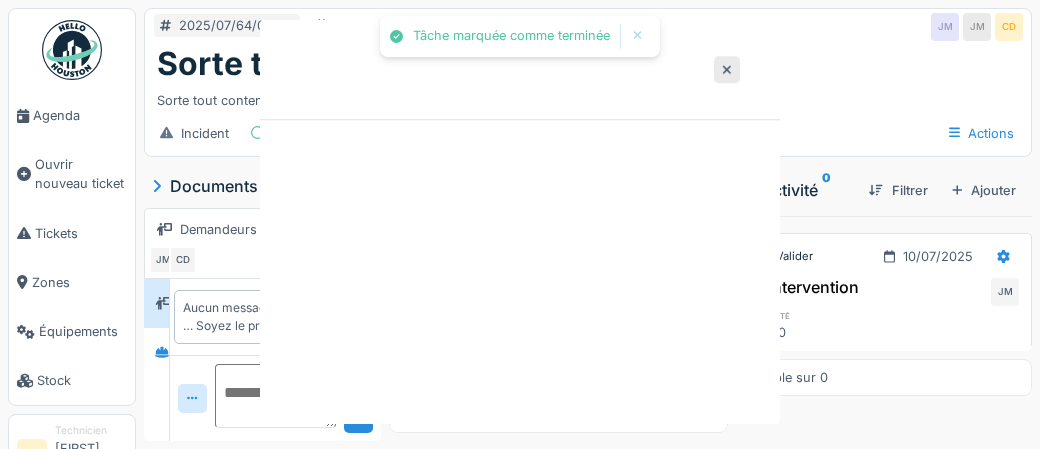 scroll, scrollTop: 0, scrollLeft: 0, axis: both 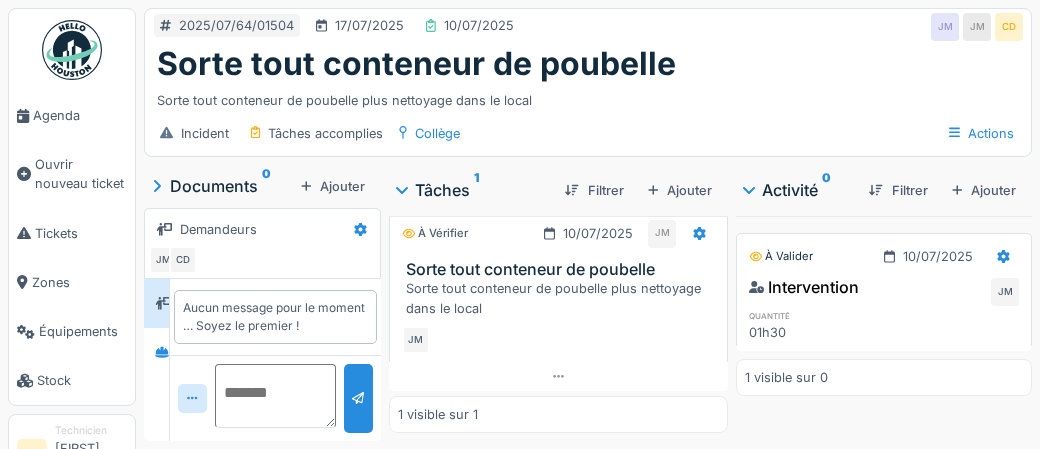click at bounding box center [72, 50] 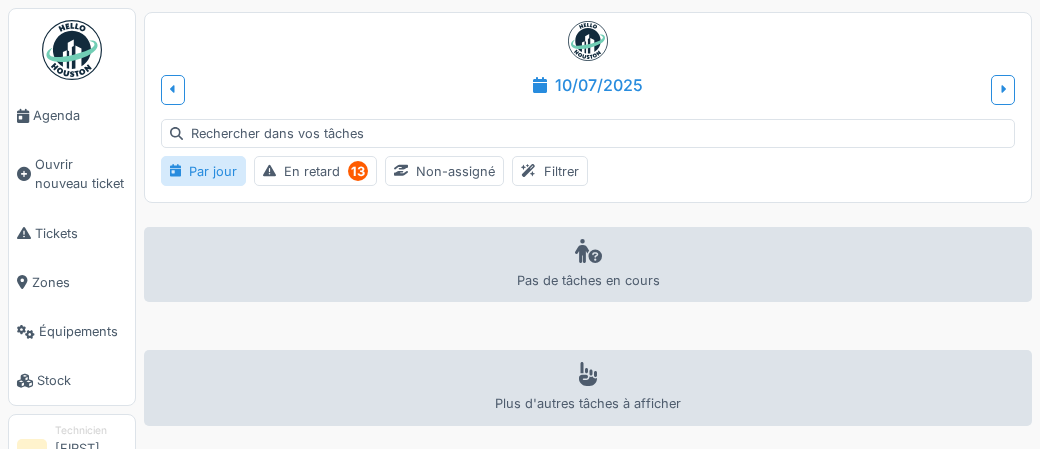 scroll, scrollTop: 0, scrollLeft: 0, axis: both 